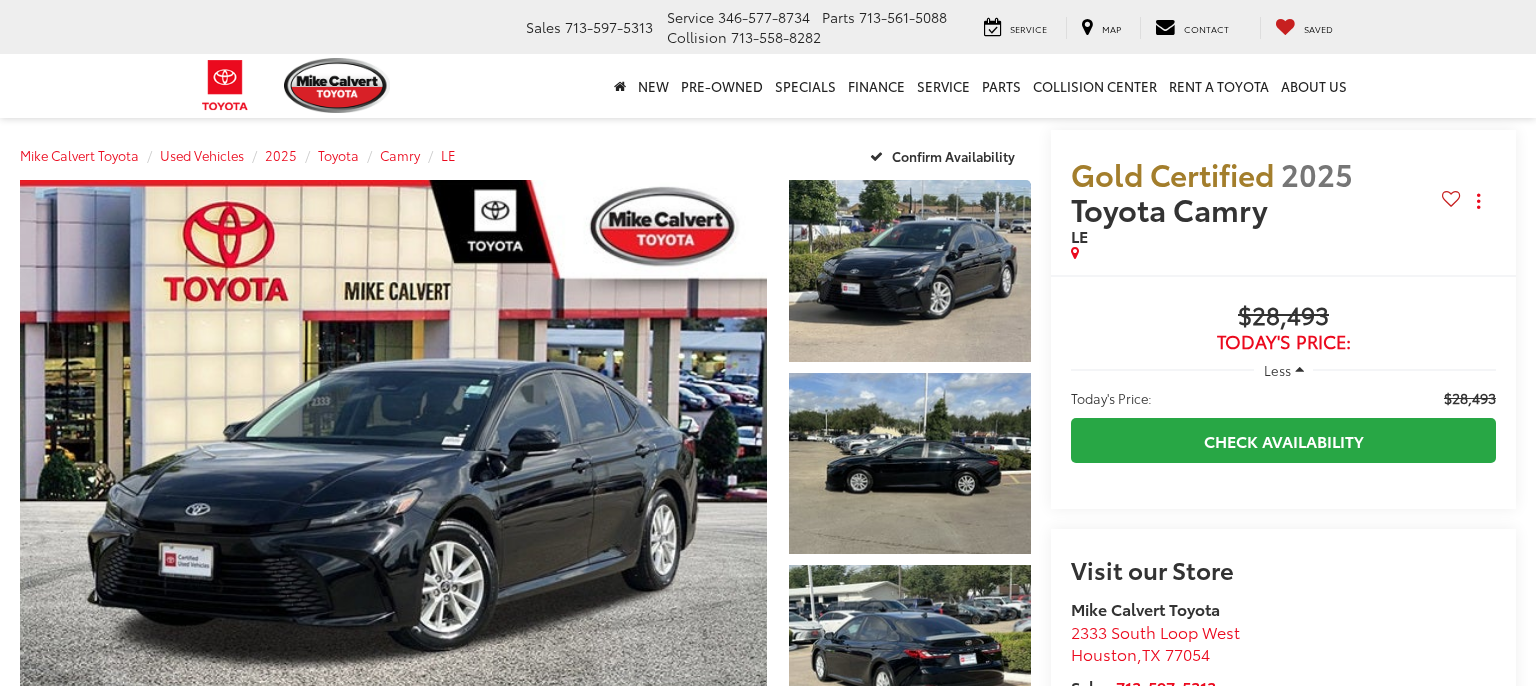 scroll, scrollTop: 0, scrollLeft: 0, axis: both 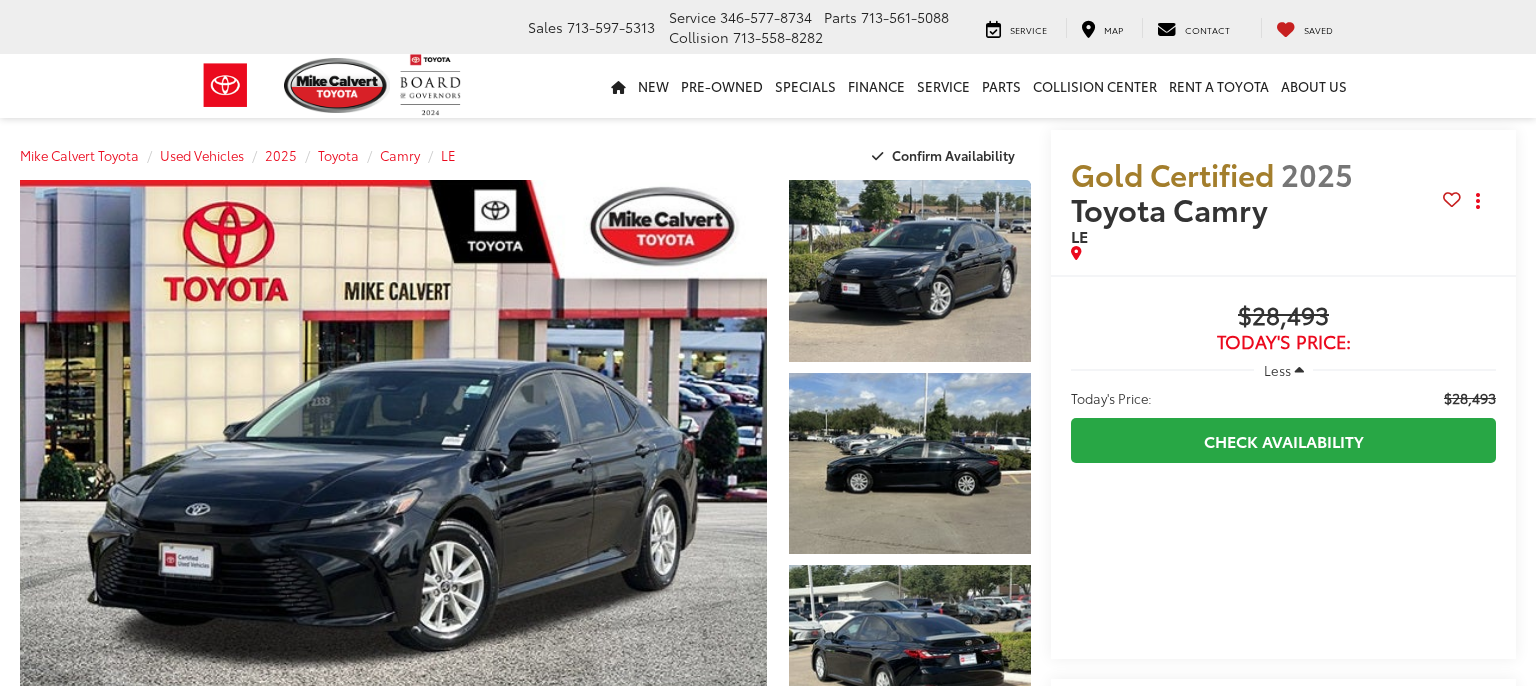 click on "Less" at bounding box center (1277, 370) 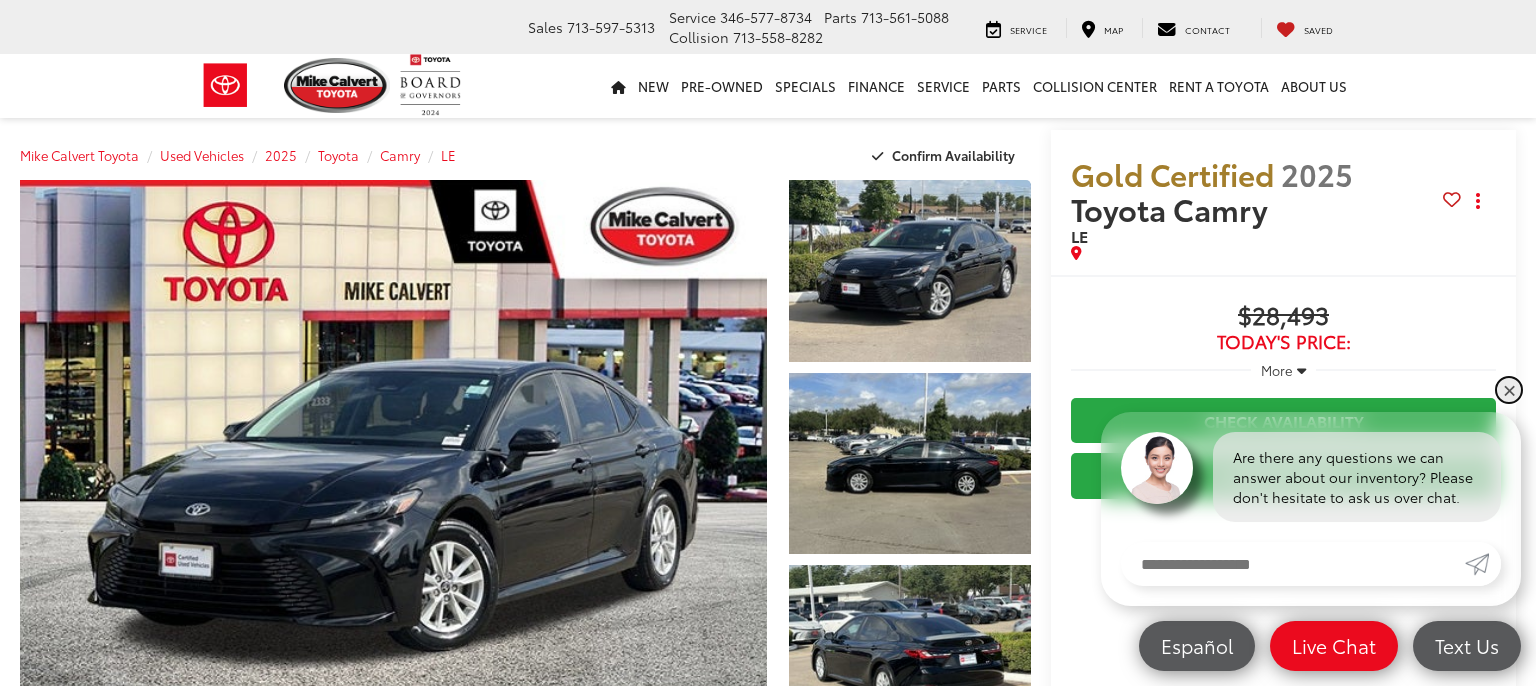 click on "✕" at bounding box center (1509, 390) 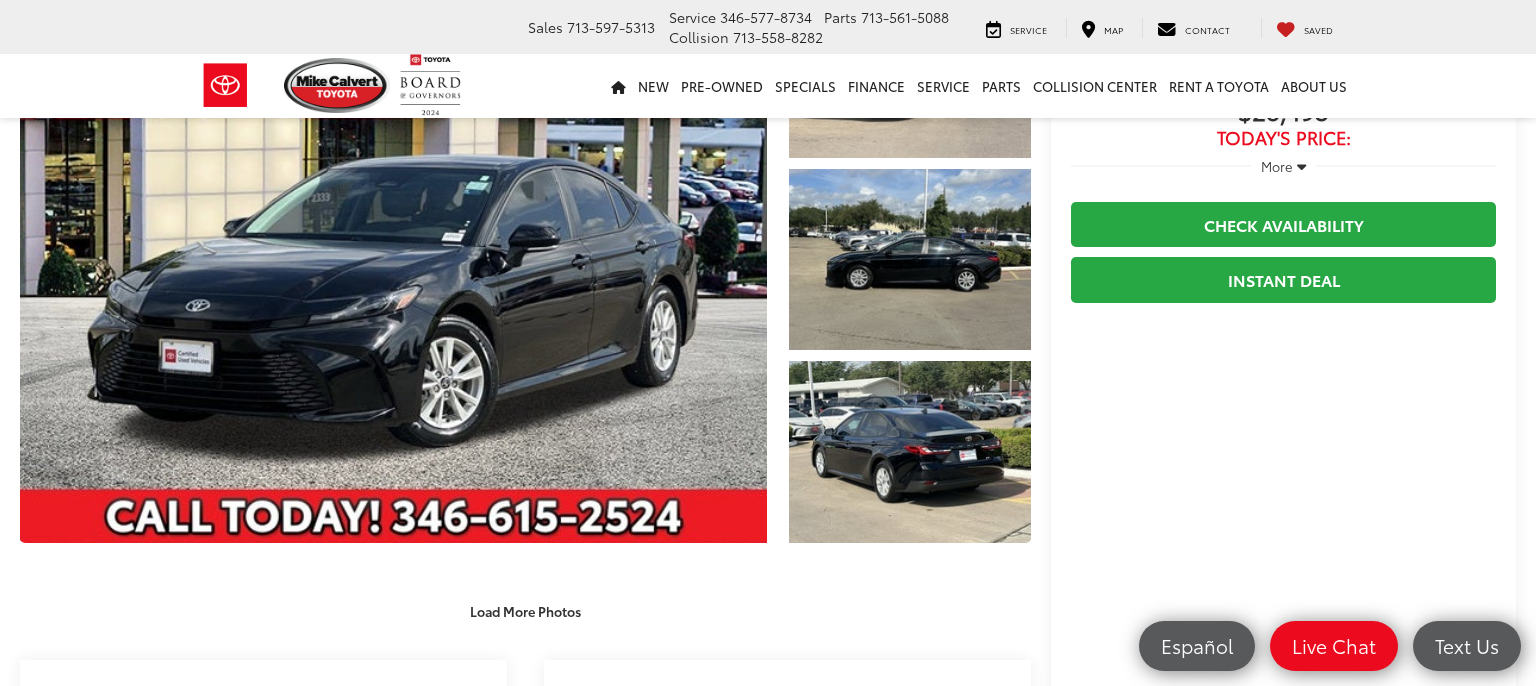 scroll, scrollTop: 200, scrollLeft: 0, axis: vertical 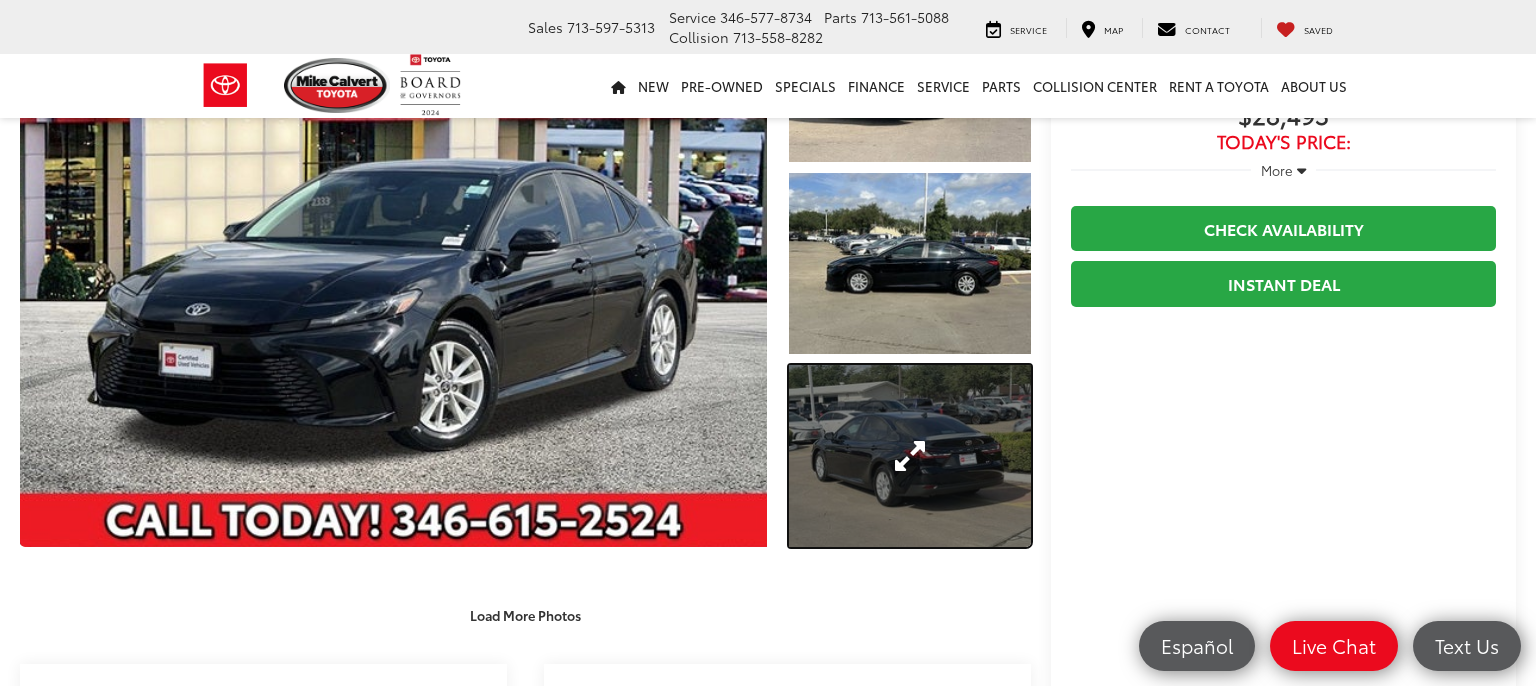 click at bounding box center (910, 456) 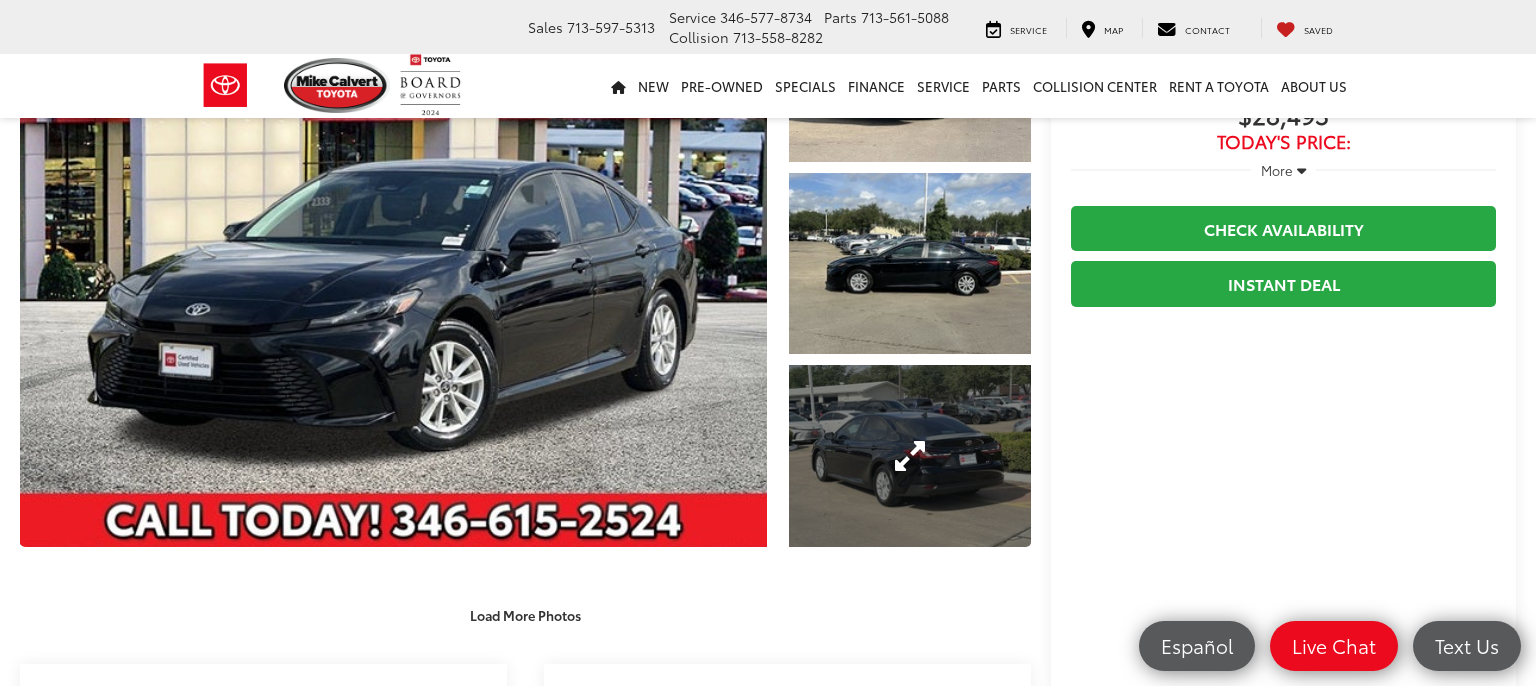 click at bounding box center [0, 0] 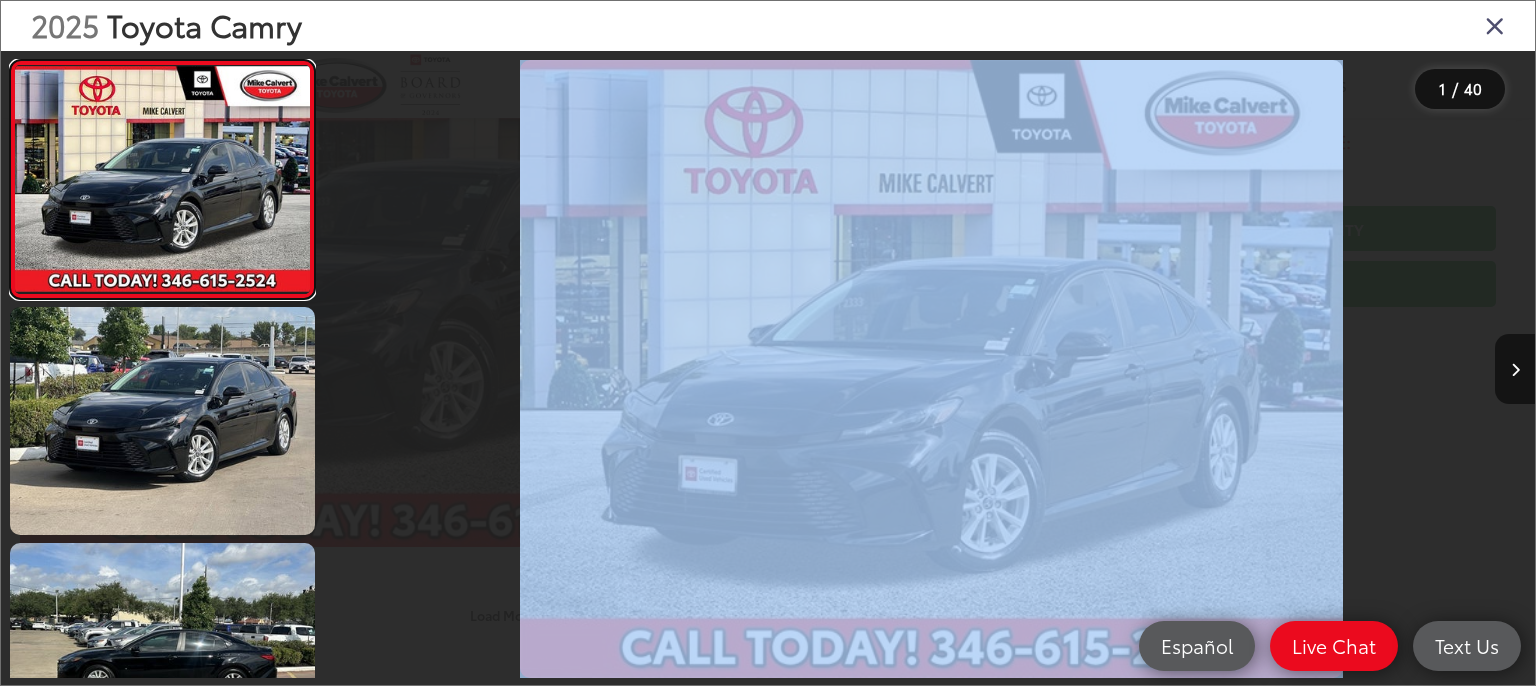 scroll, scrollTop: 0, scrollLeft: 0, axis: both 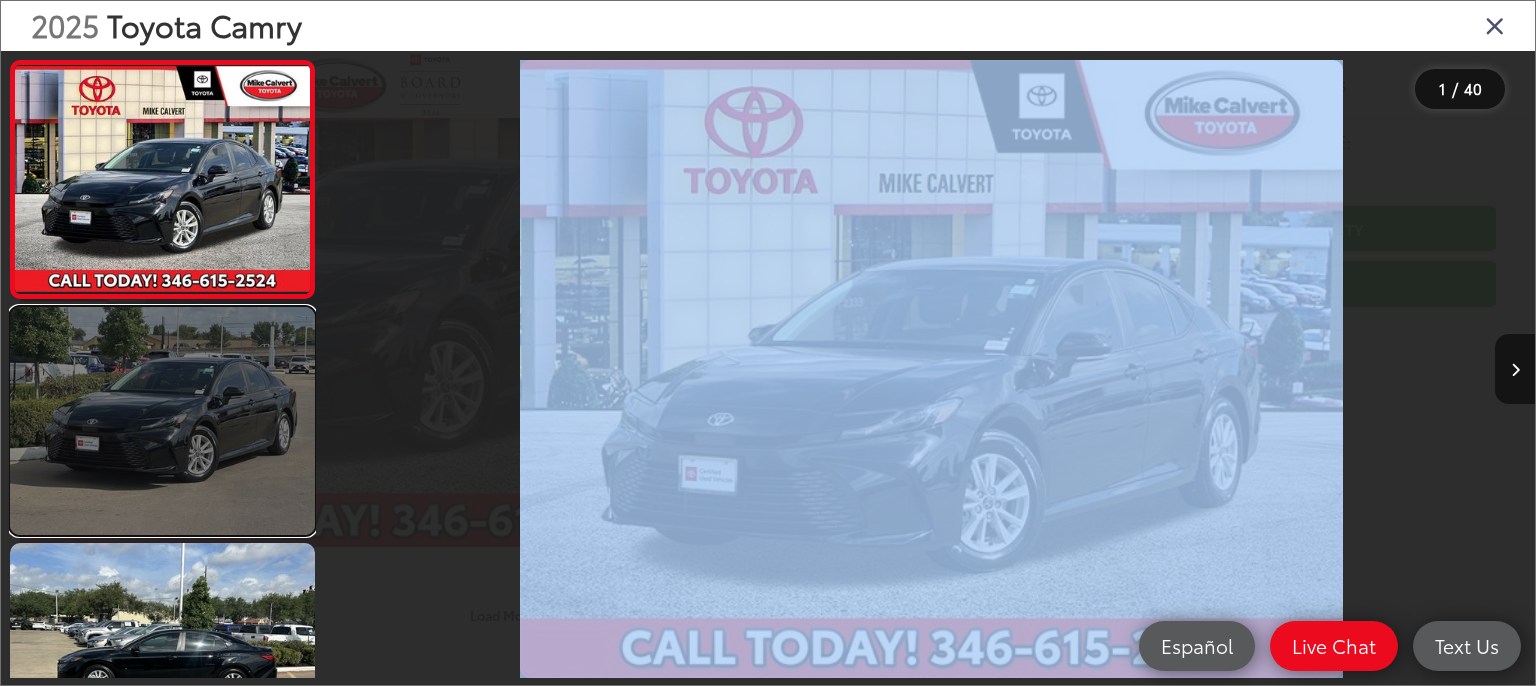 click at bounding box center [162, 421] 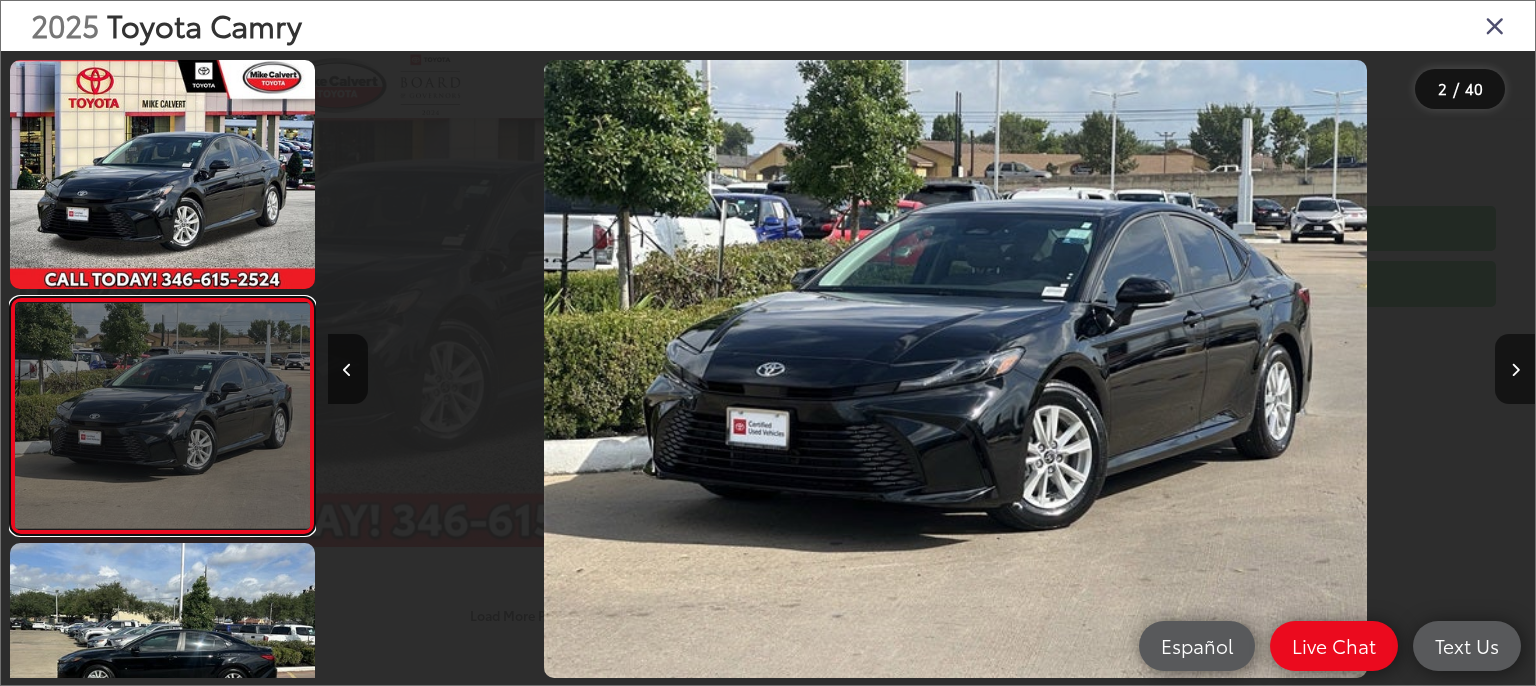 scroll, scrollTop: 0, scrollLeft: 1207, axis: horizontal 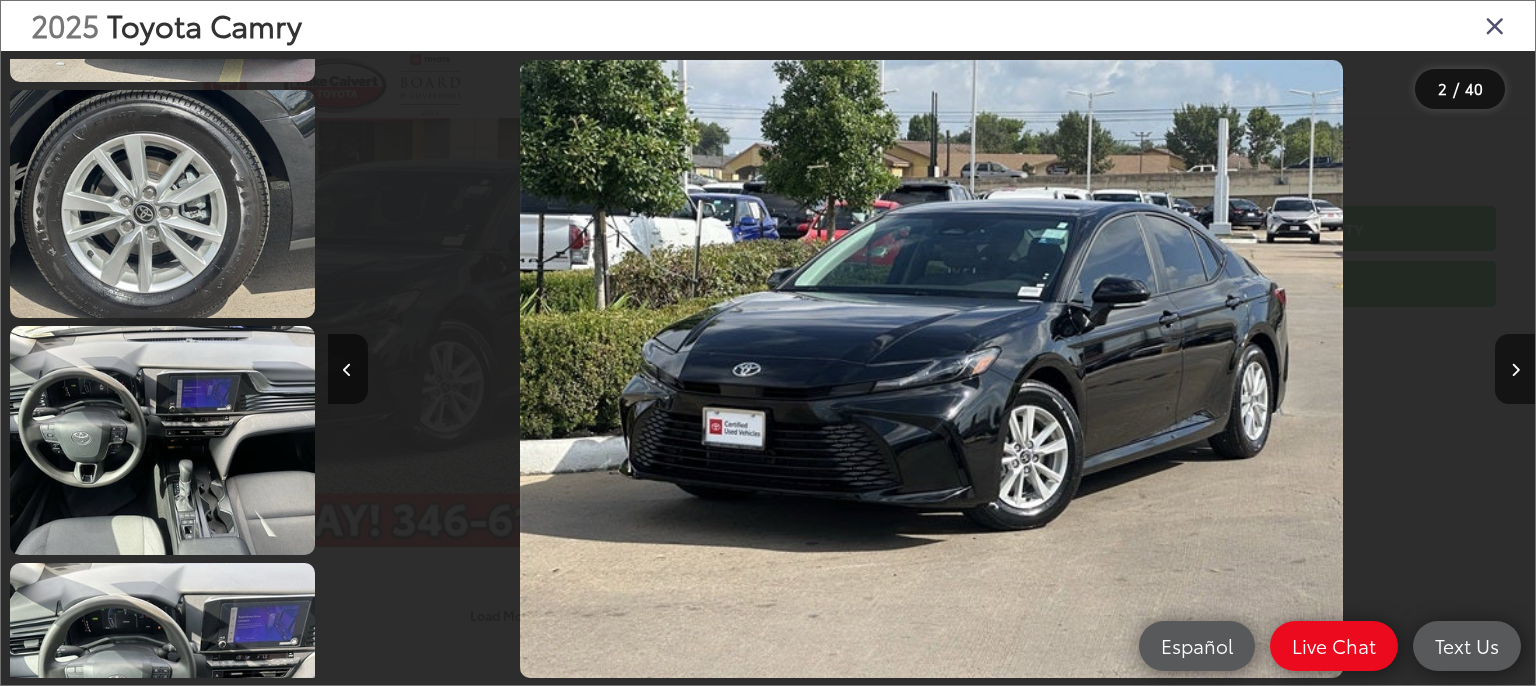 click at bounding box center [162, -984] 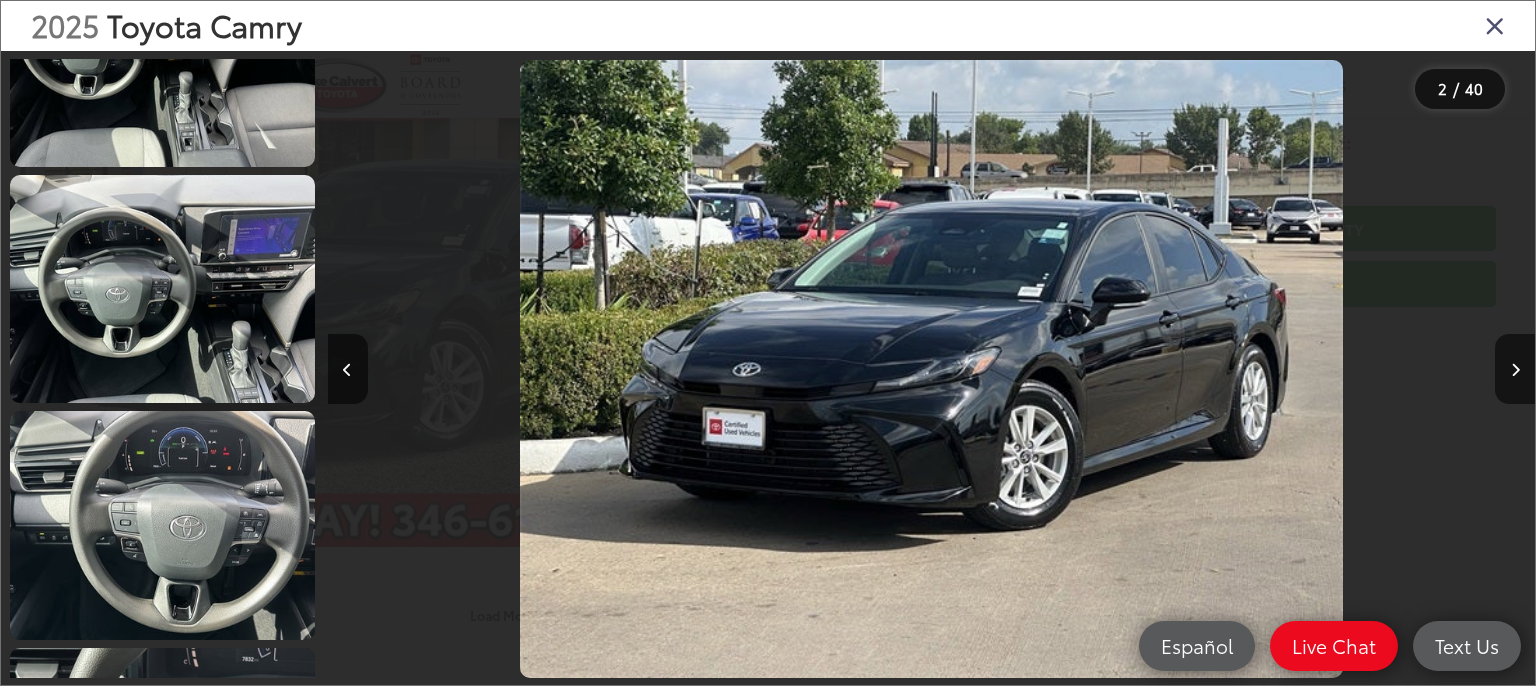 scroll, scrollTop: 1785, scrollLeft: 0, axis: vertical 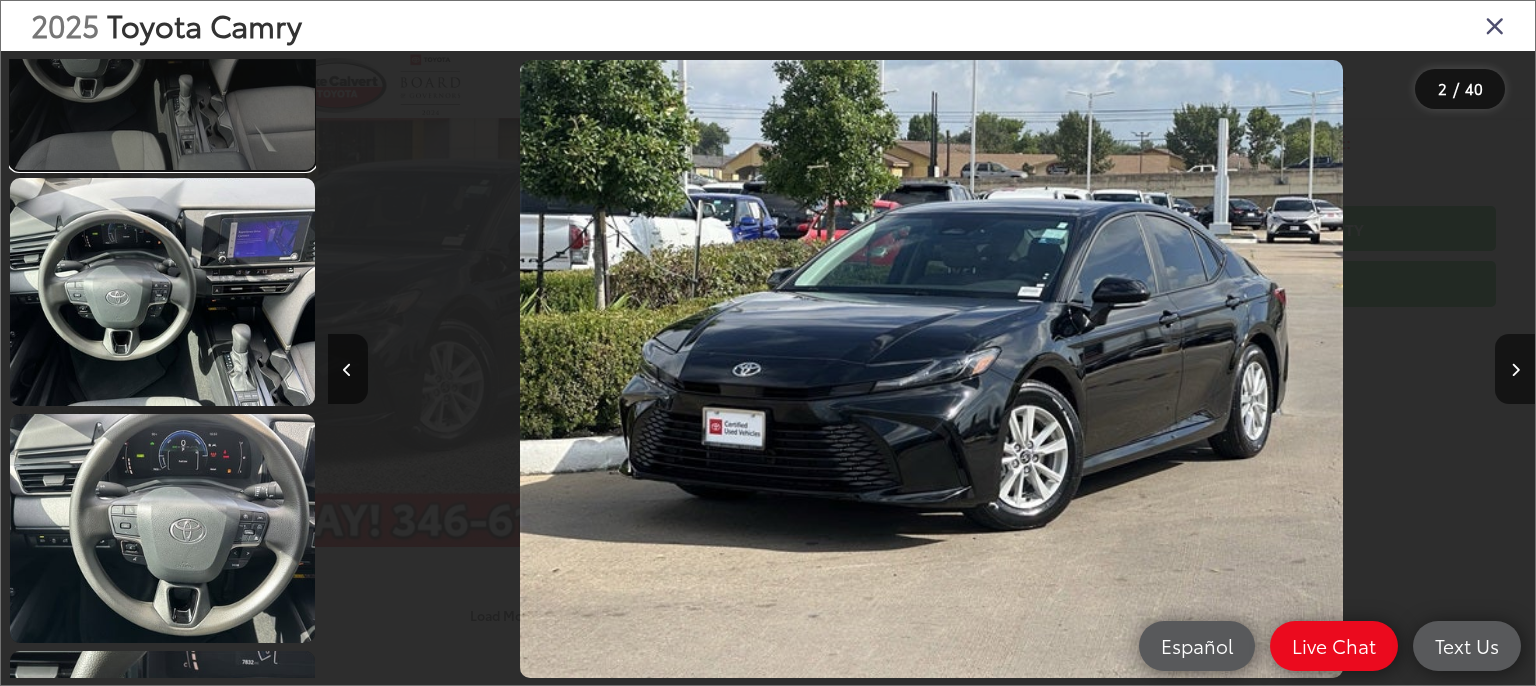click at bounding box center (162, 55) 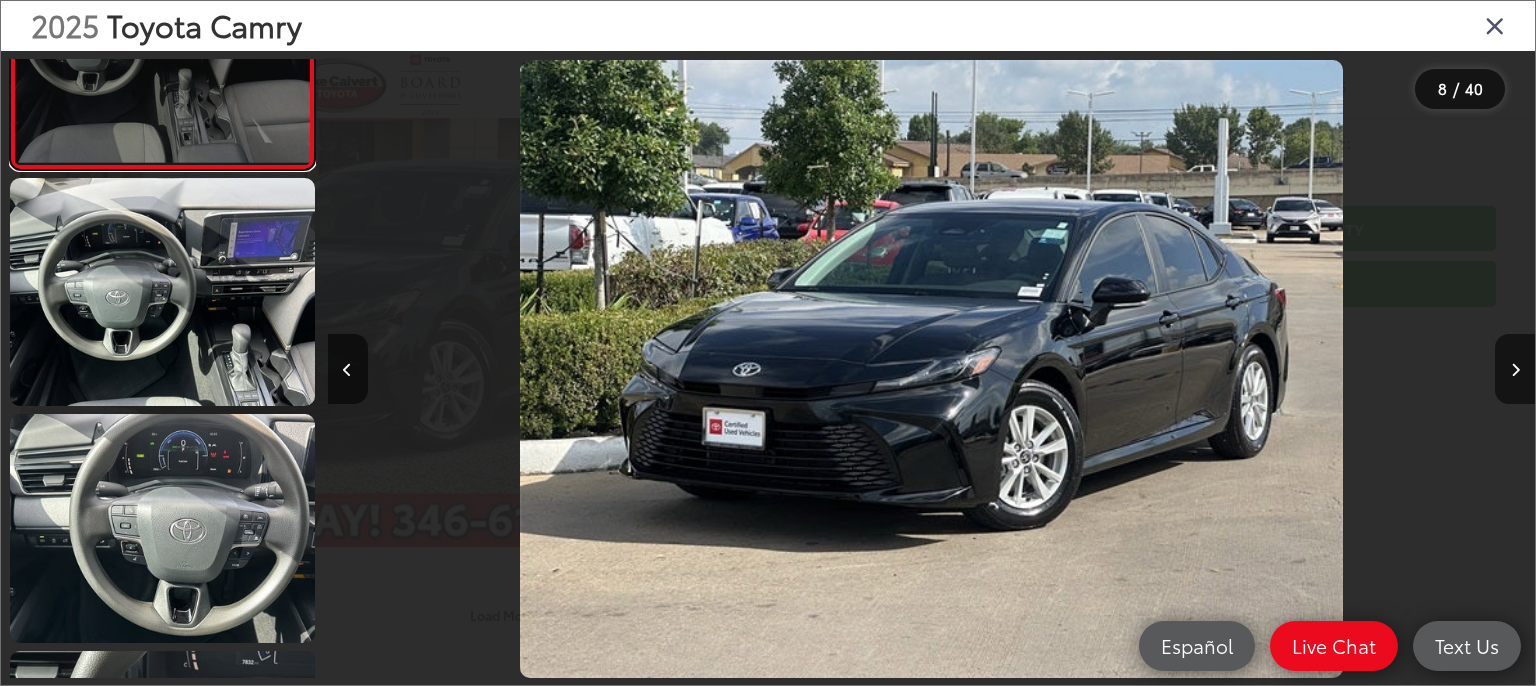 scroll, scrollTop: 1344, scrollLeft: 0, axis: vertical 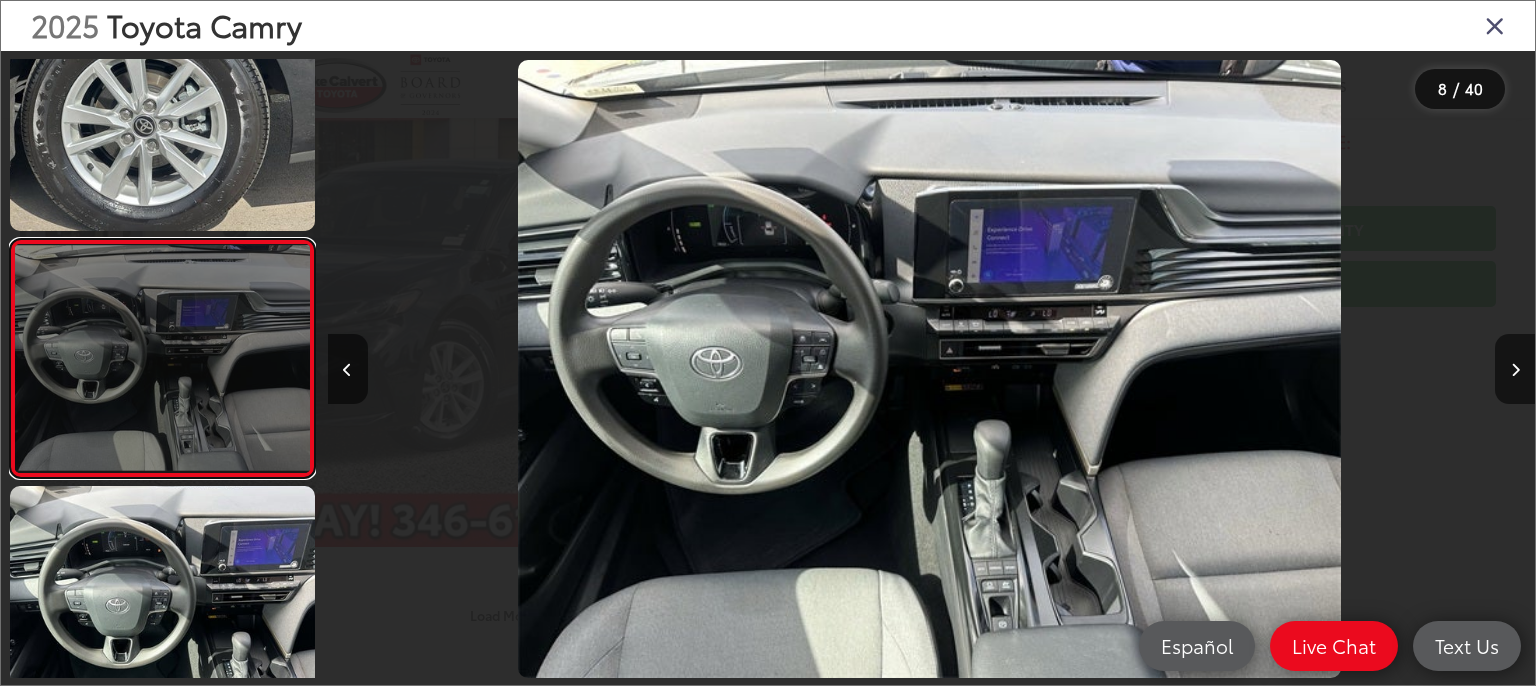 click at bounding box center [162, 358] 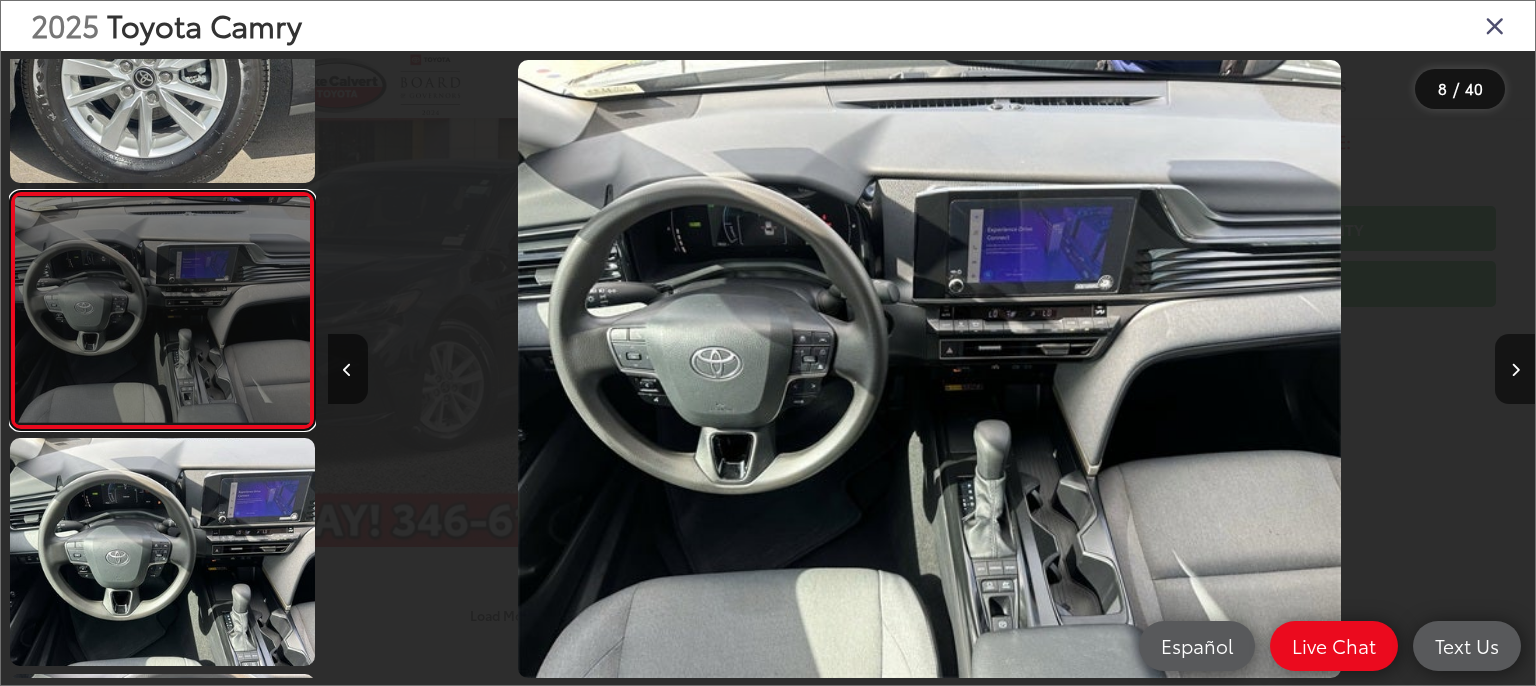 click at bounding box center (162, 310) 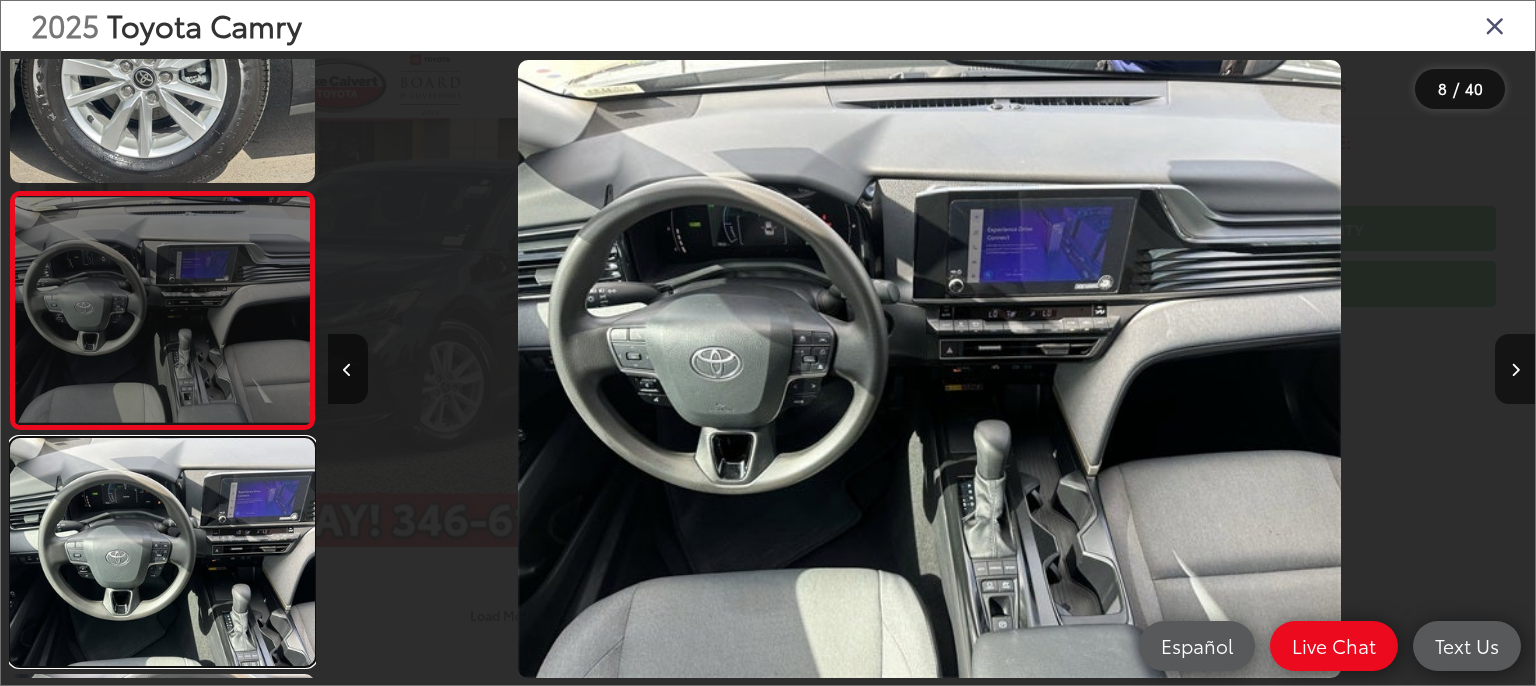 click at bounding box center (162, 552) 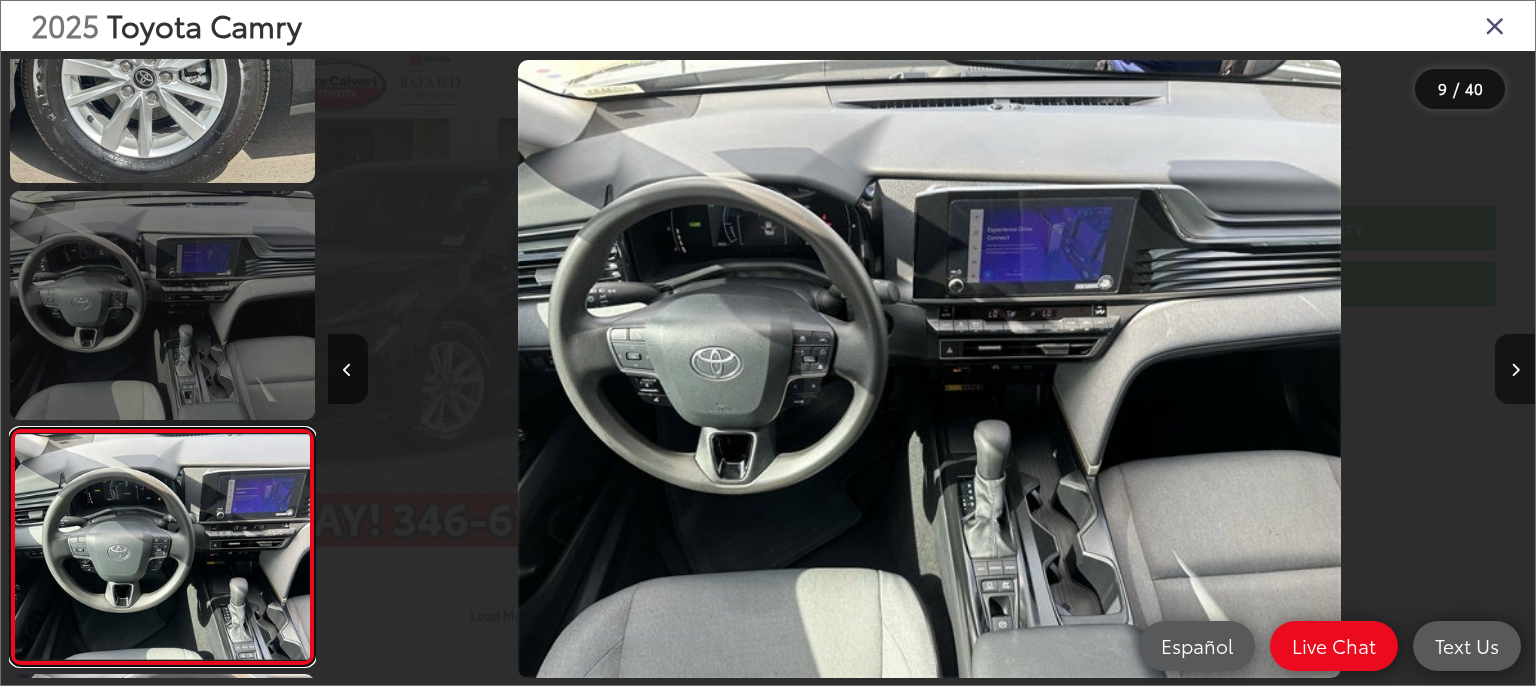 click at bounding box center [162, 547] 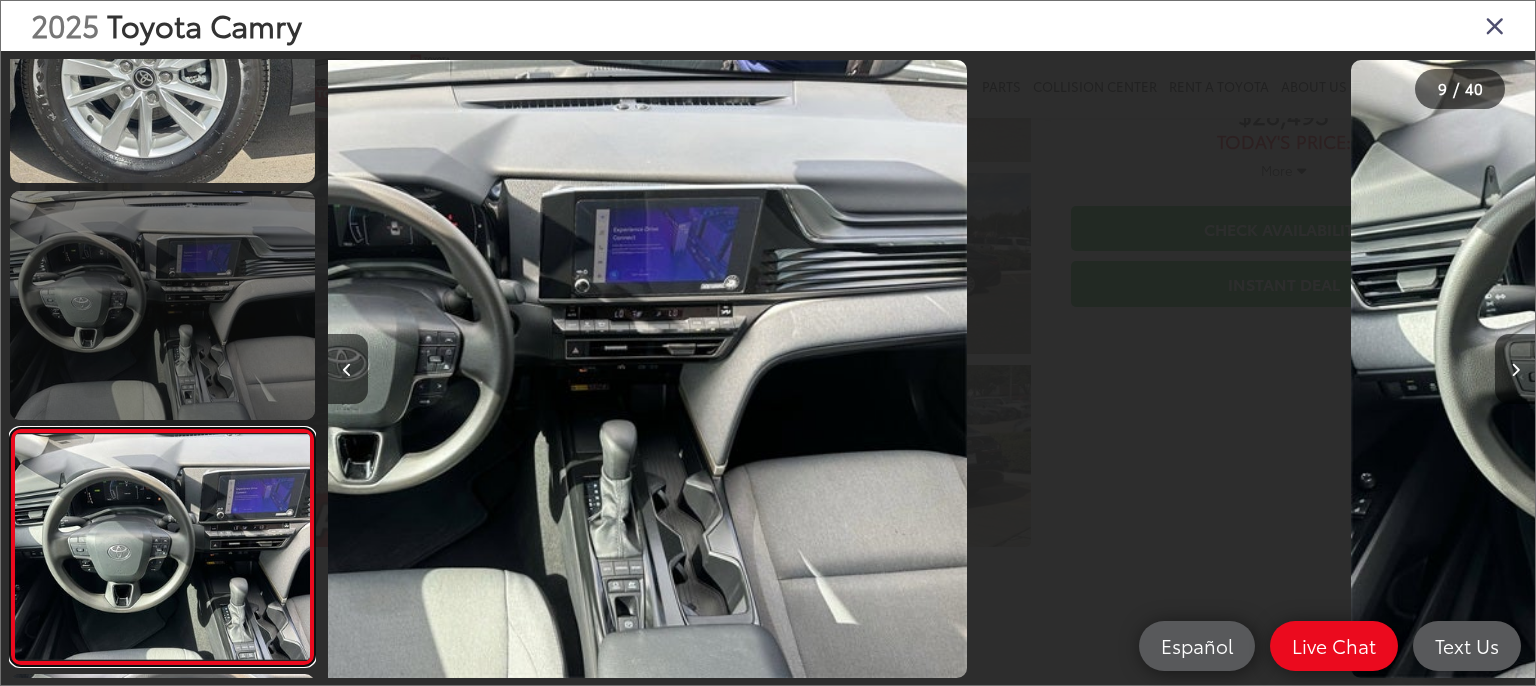 scroll, scrollTop: 1606, scrollLeft: 0, axis: vertical 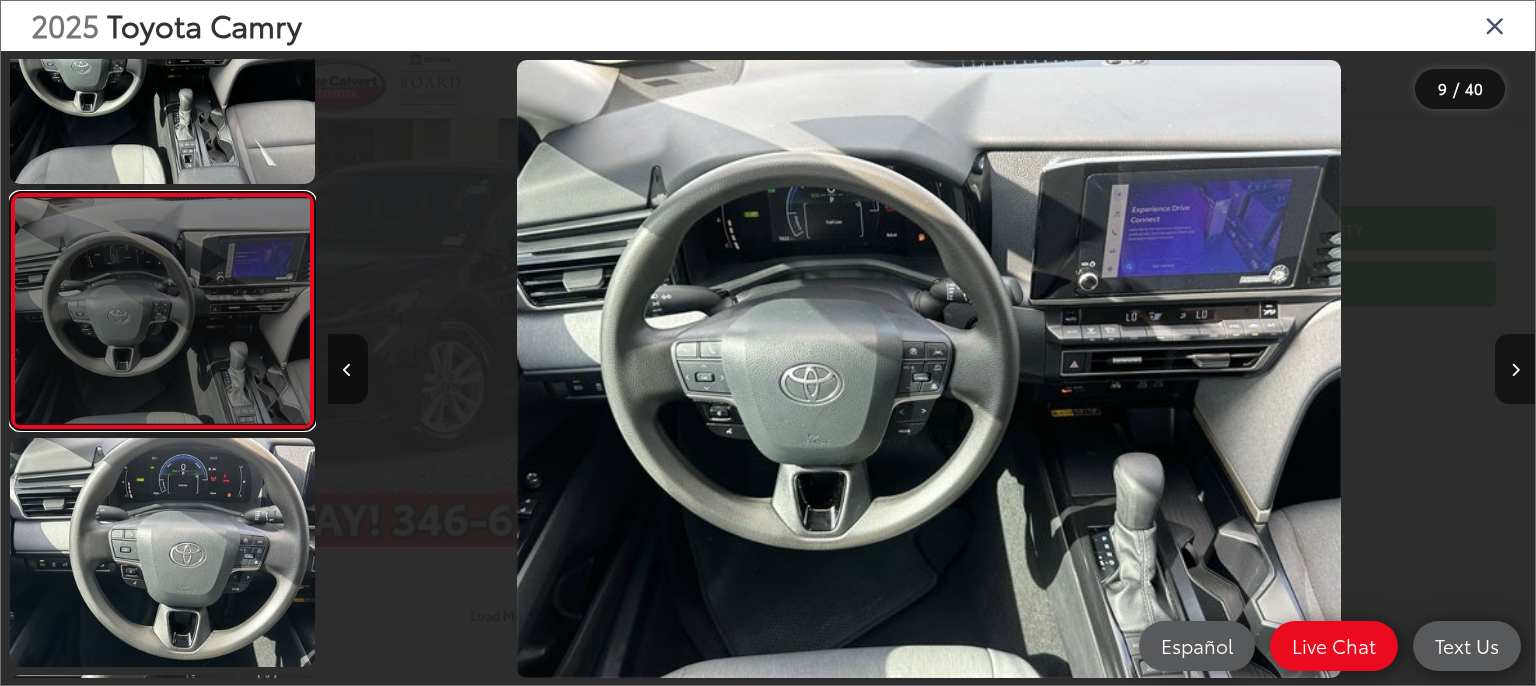 click at bounding box center [162, 311] 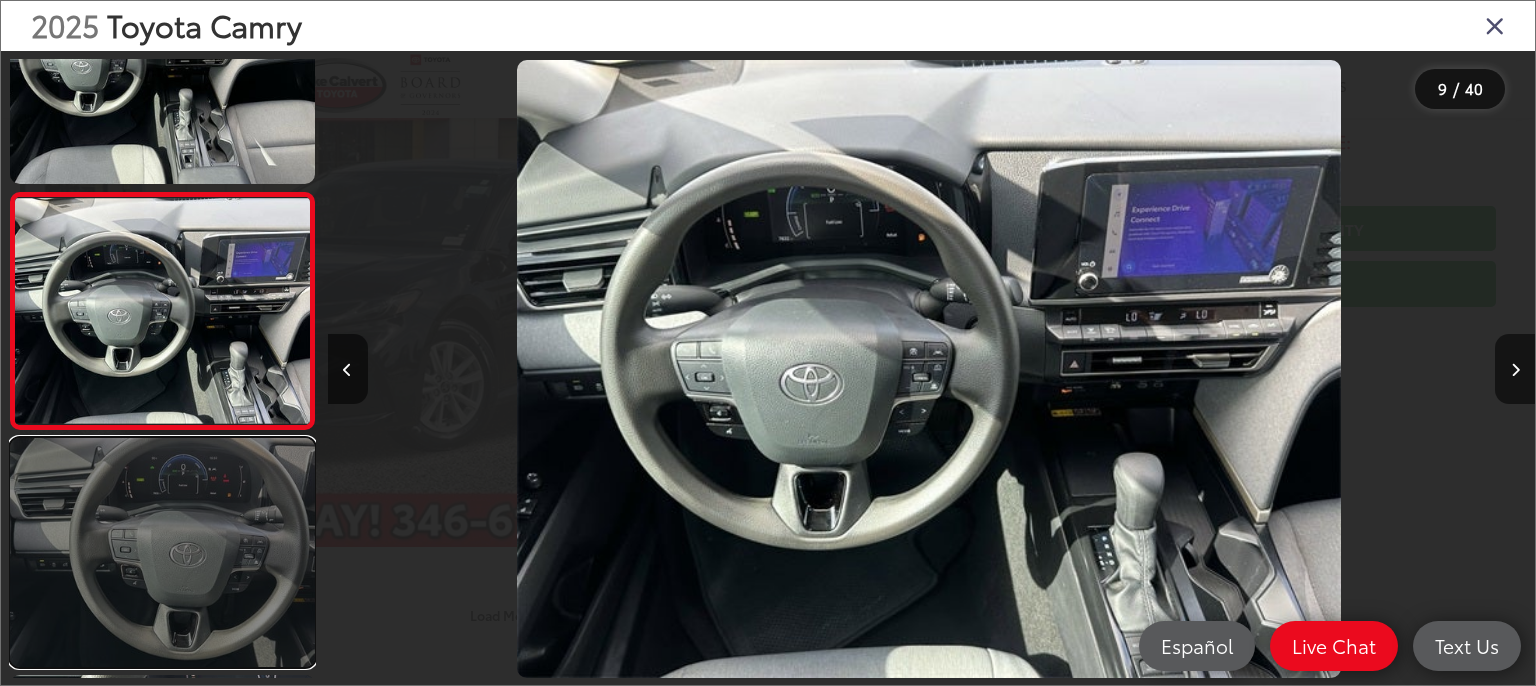 click at bounding box center [162, 552] 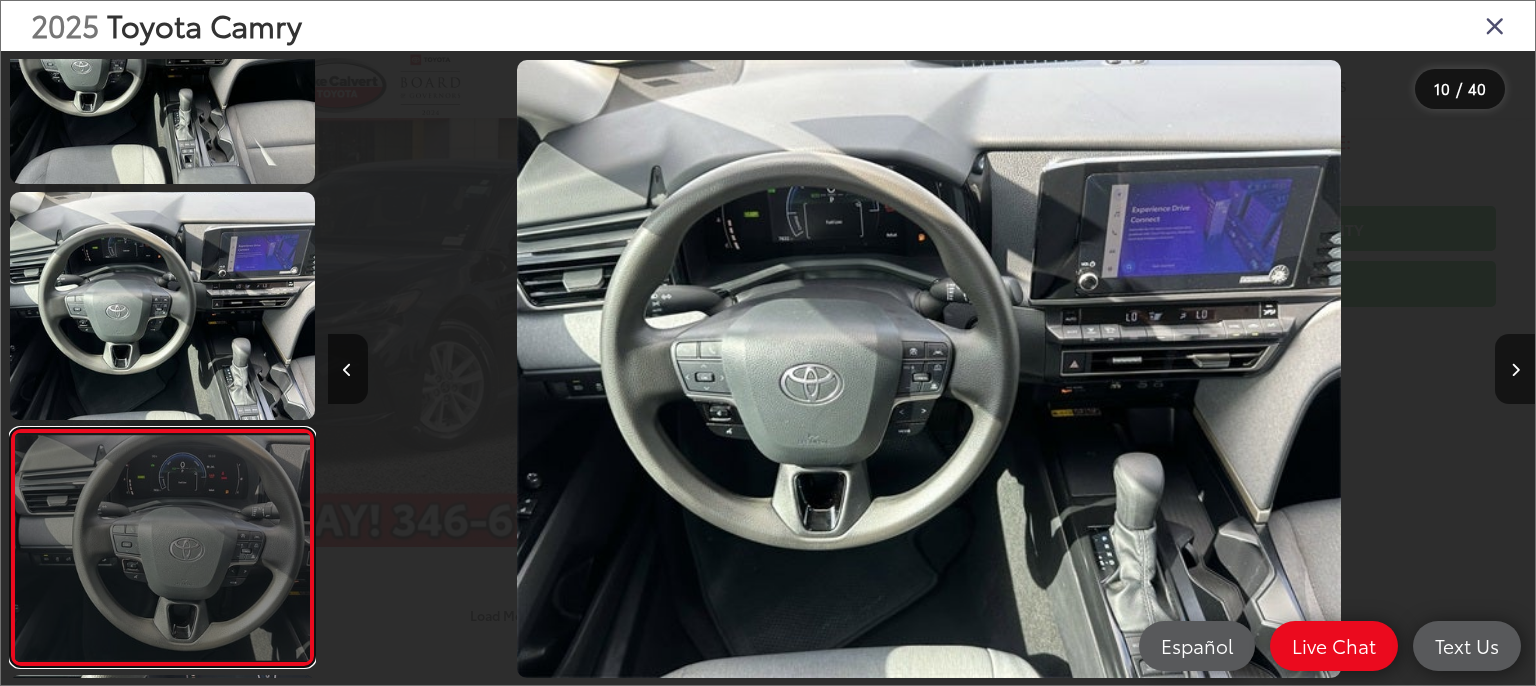 click at bounding box center [162, 547] 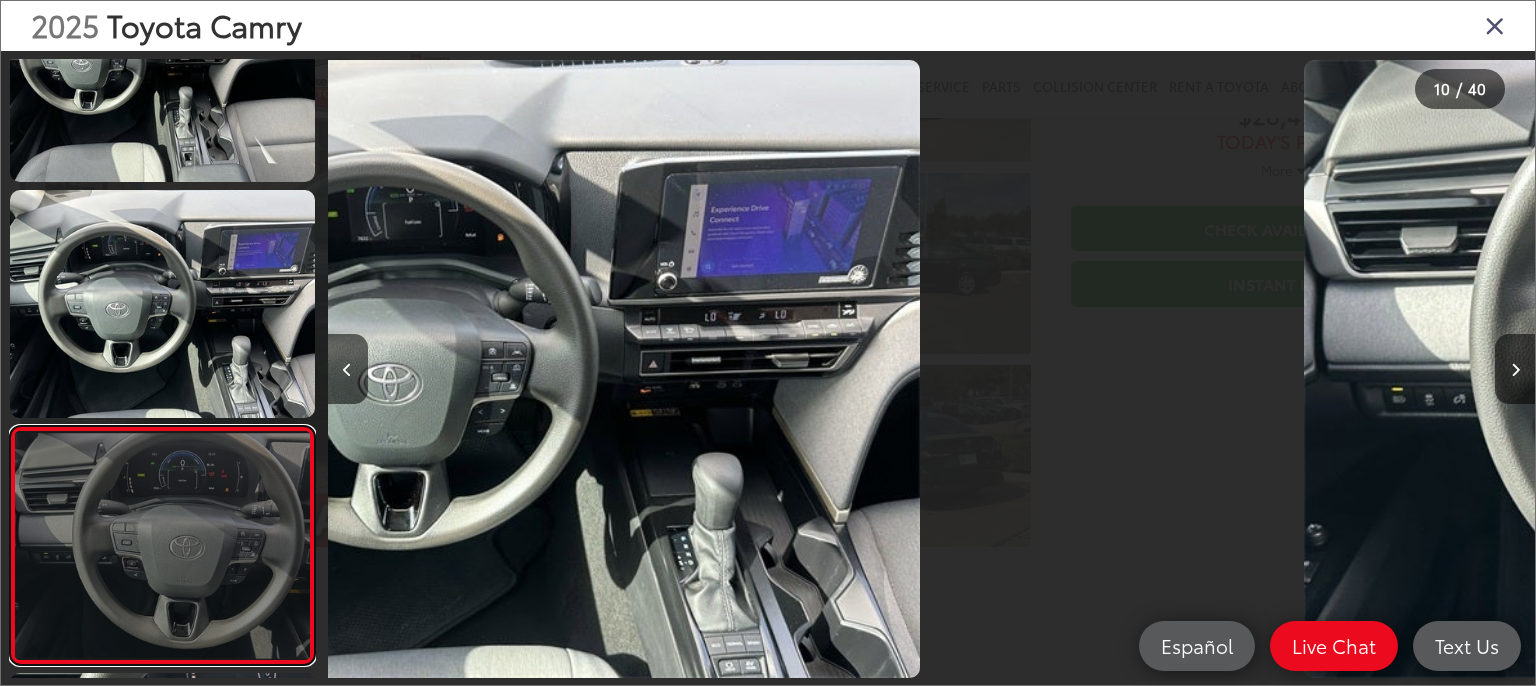 scroll, scrollTop: 1844, scrollLeft: 0, axis: vertical 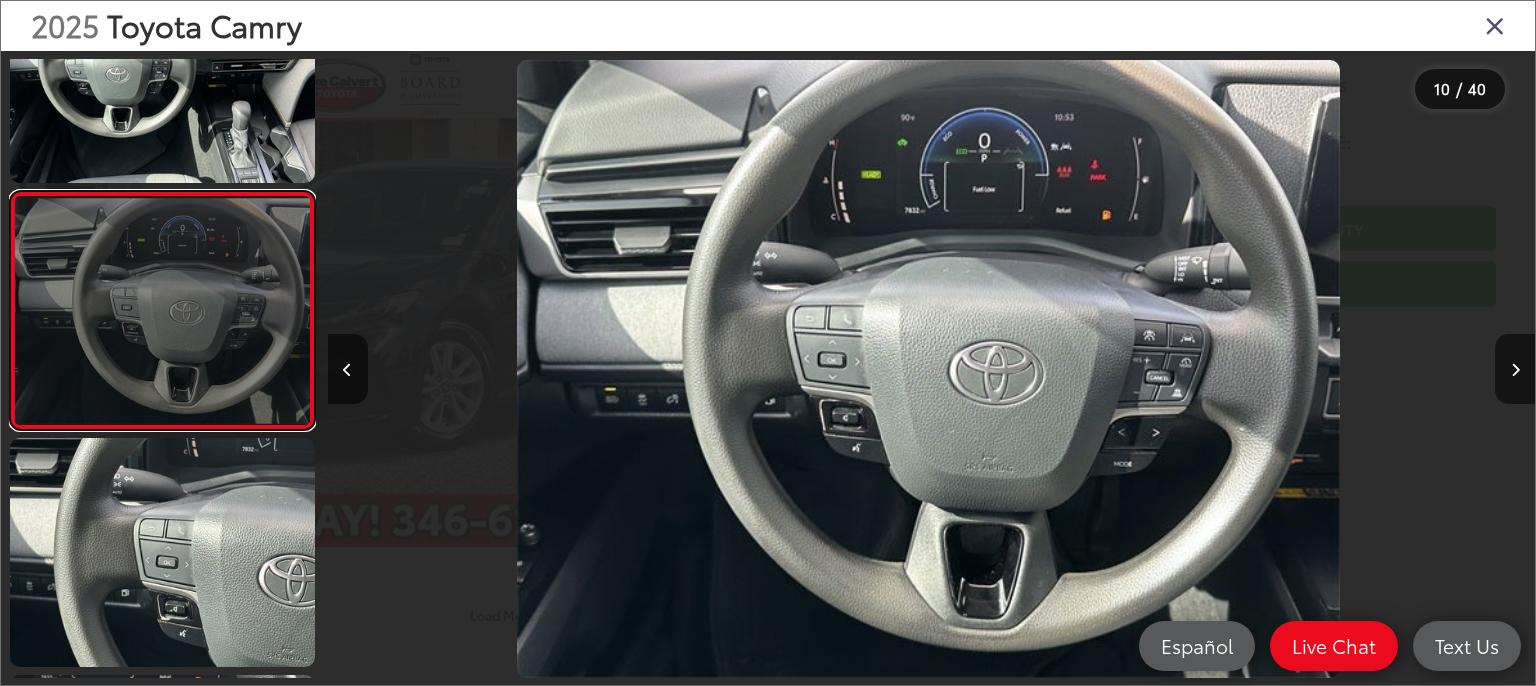 click at bounding box center (162, 310) 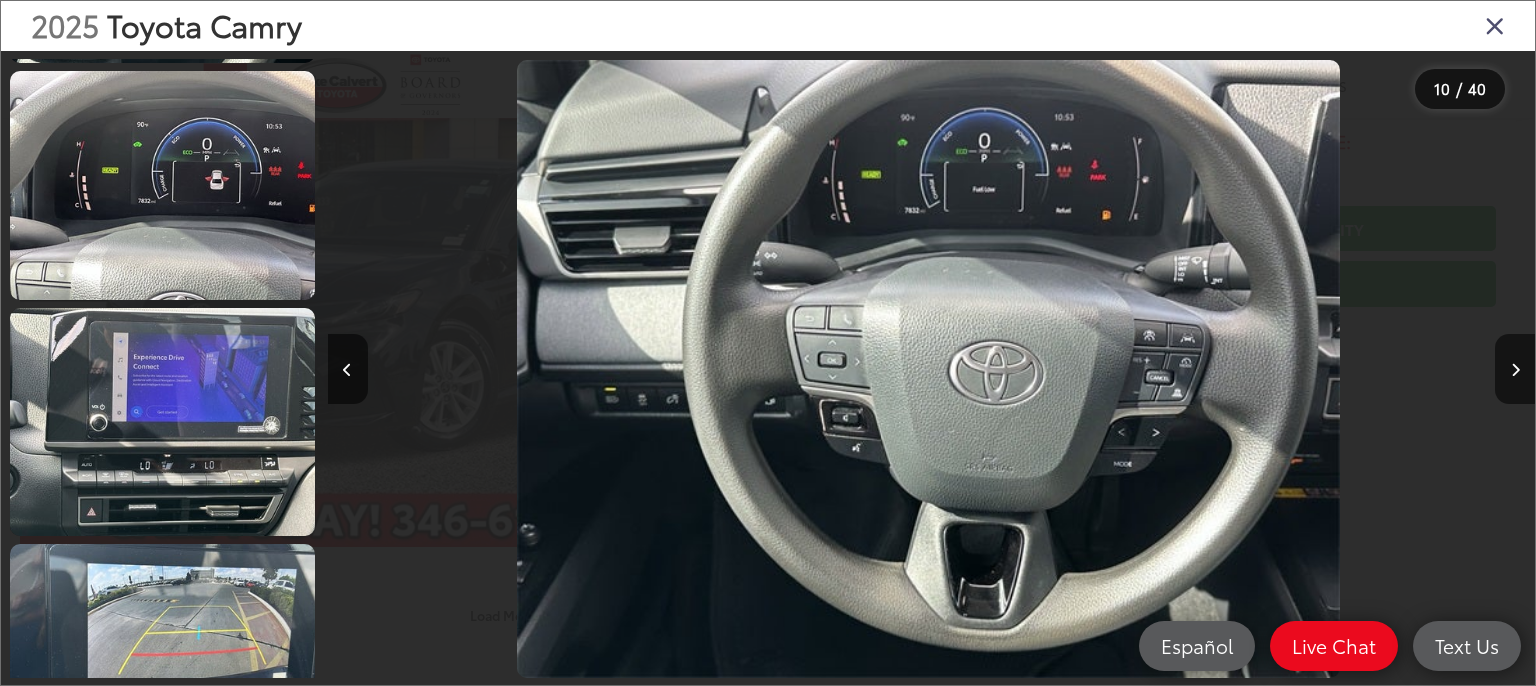 scroll, scrollTop: 2918, scrollLeft: 0, axis: vertical 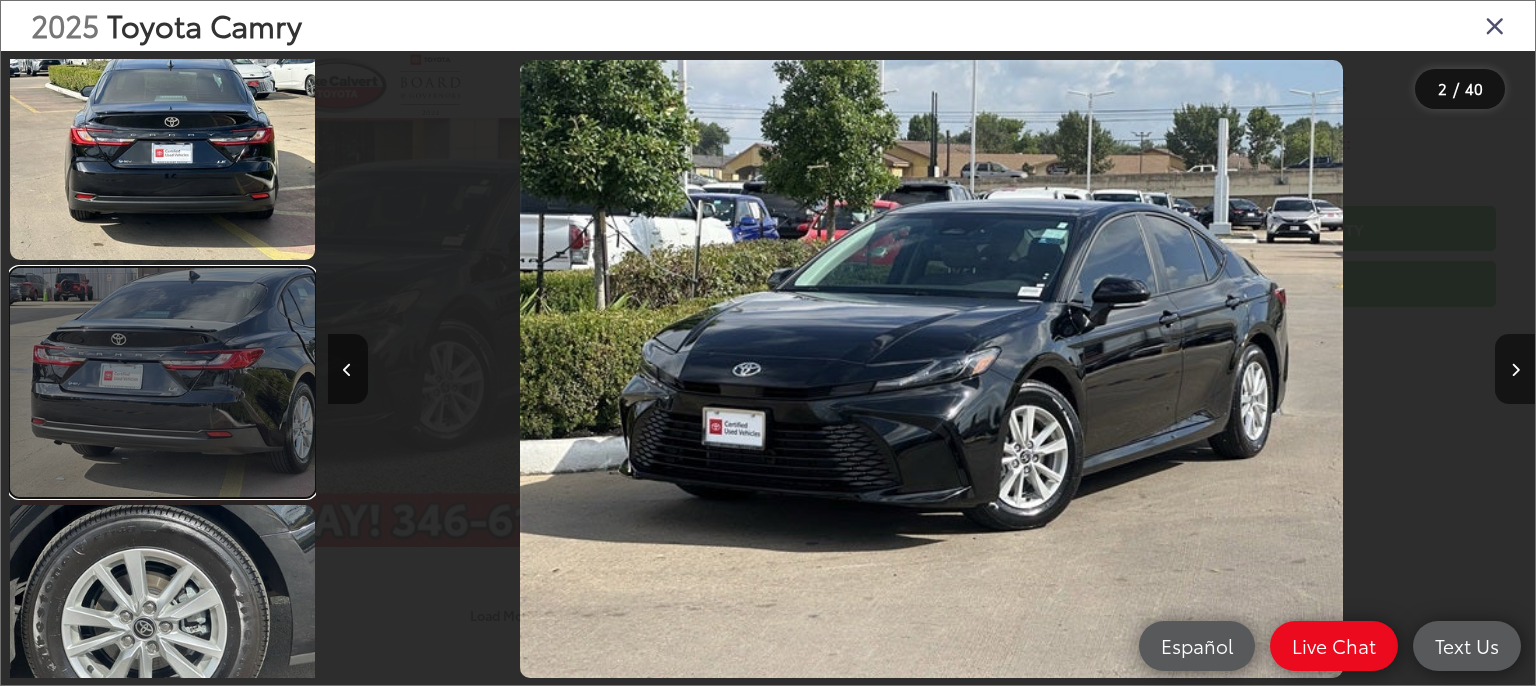 click at bounding box center (162, 382) 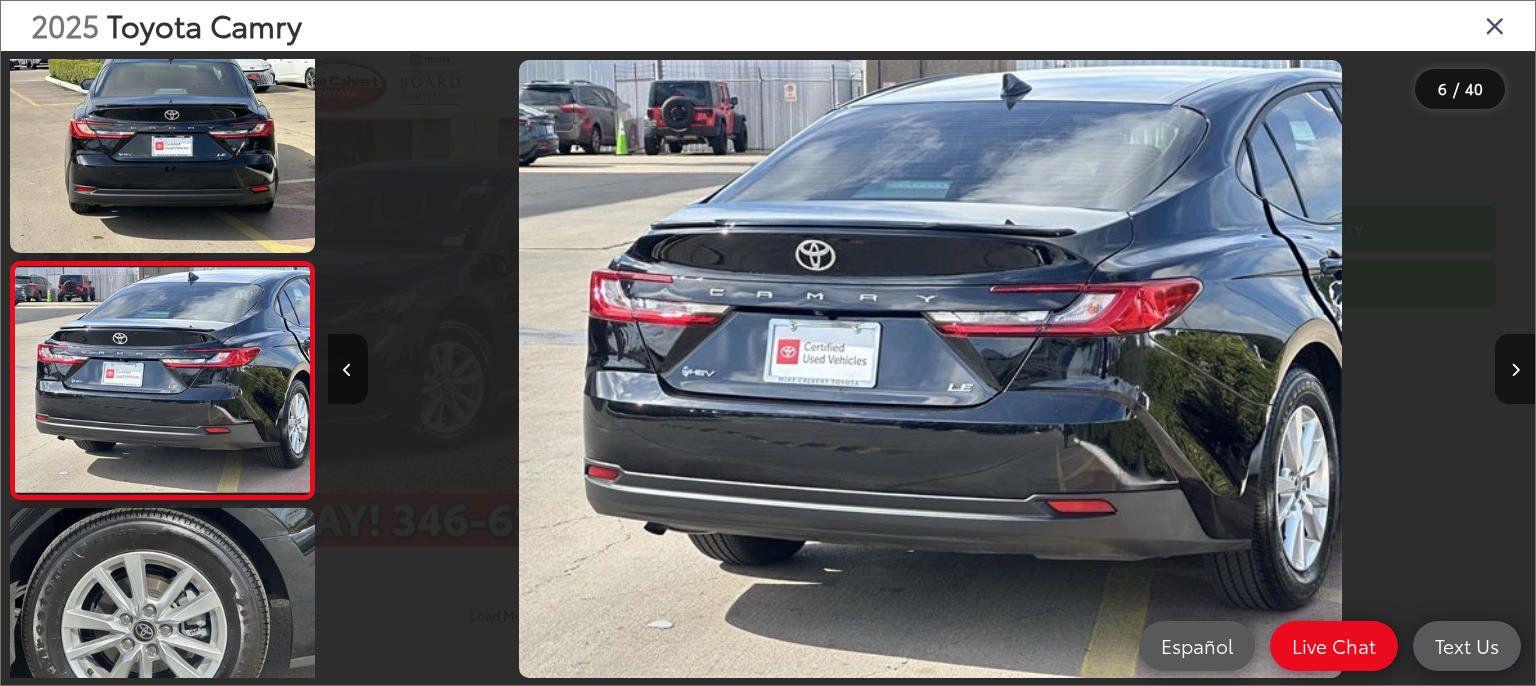 click at bounding box center (930, 368) 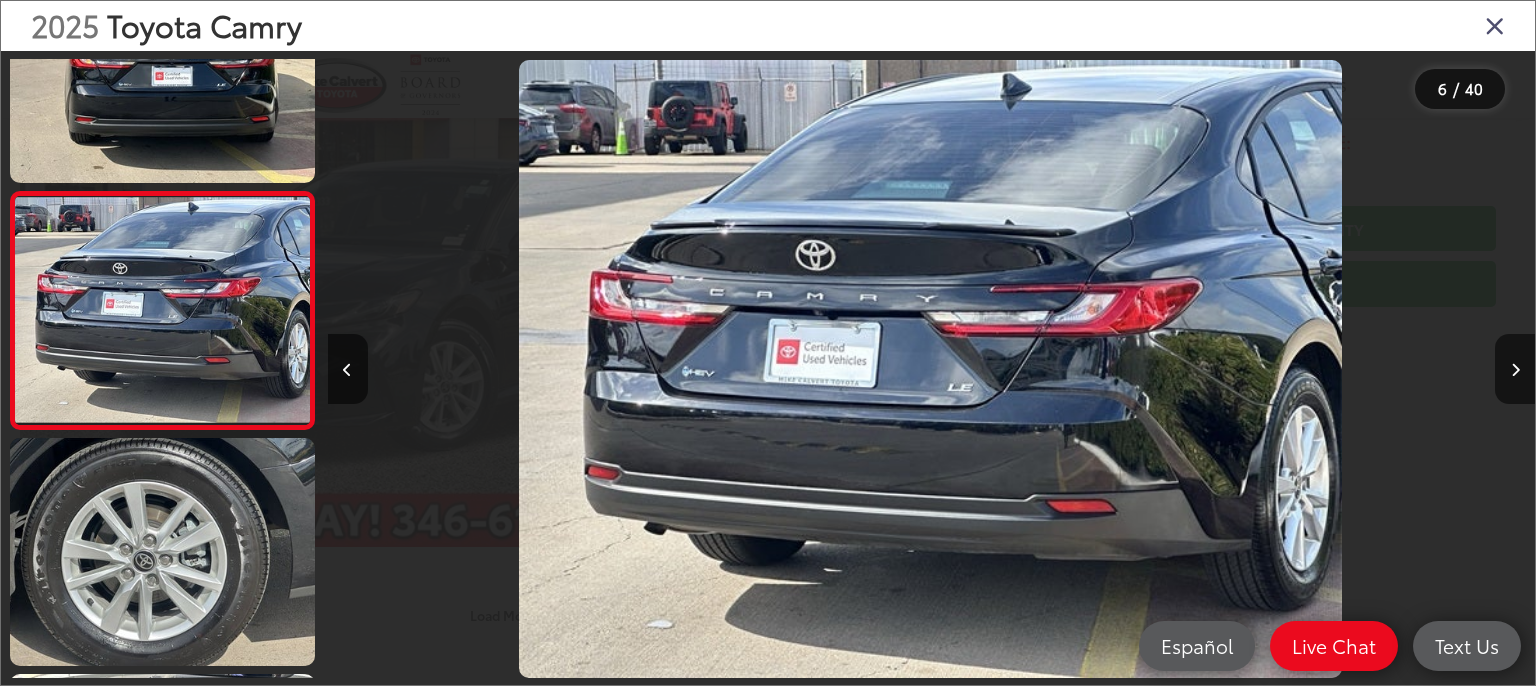 click at bounding box center [930, 368] 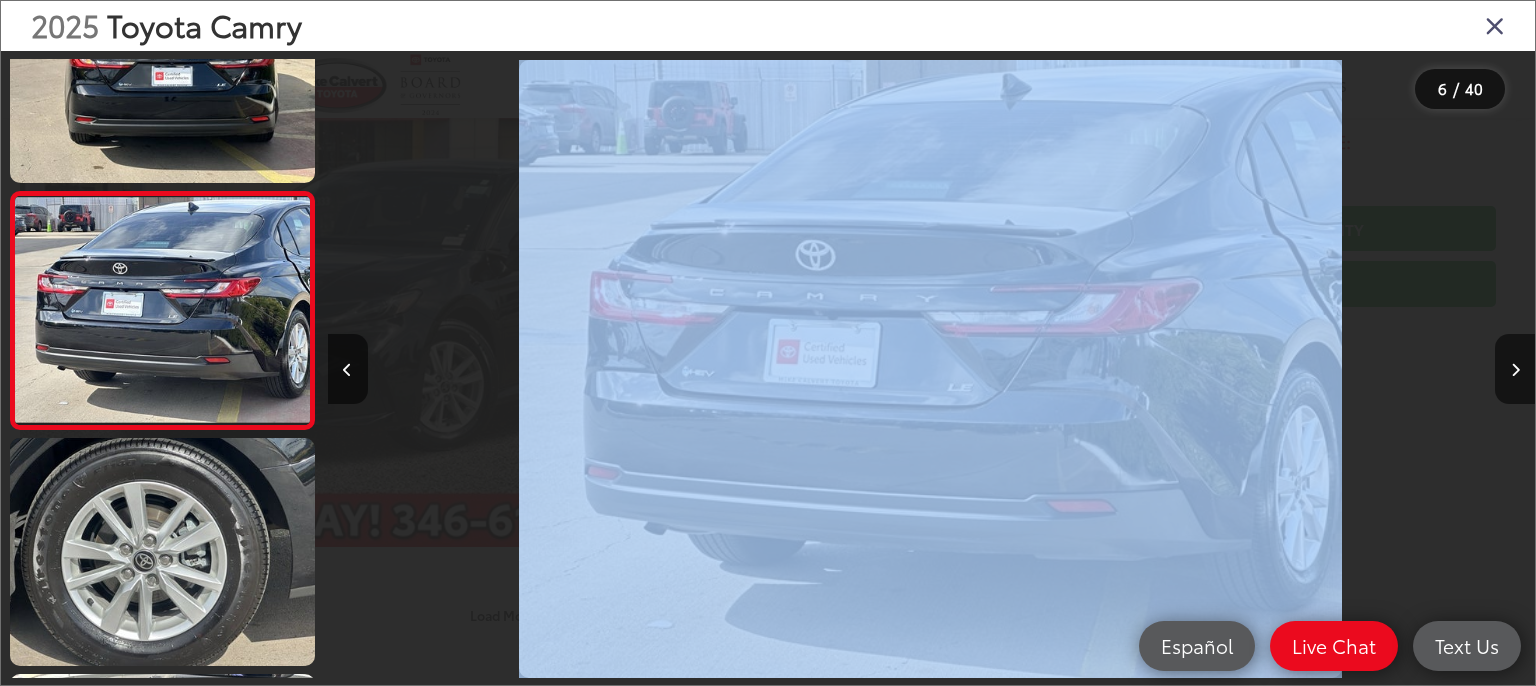 click at bounding box center [930, 368] 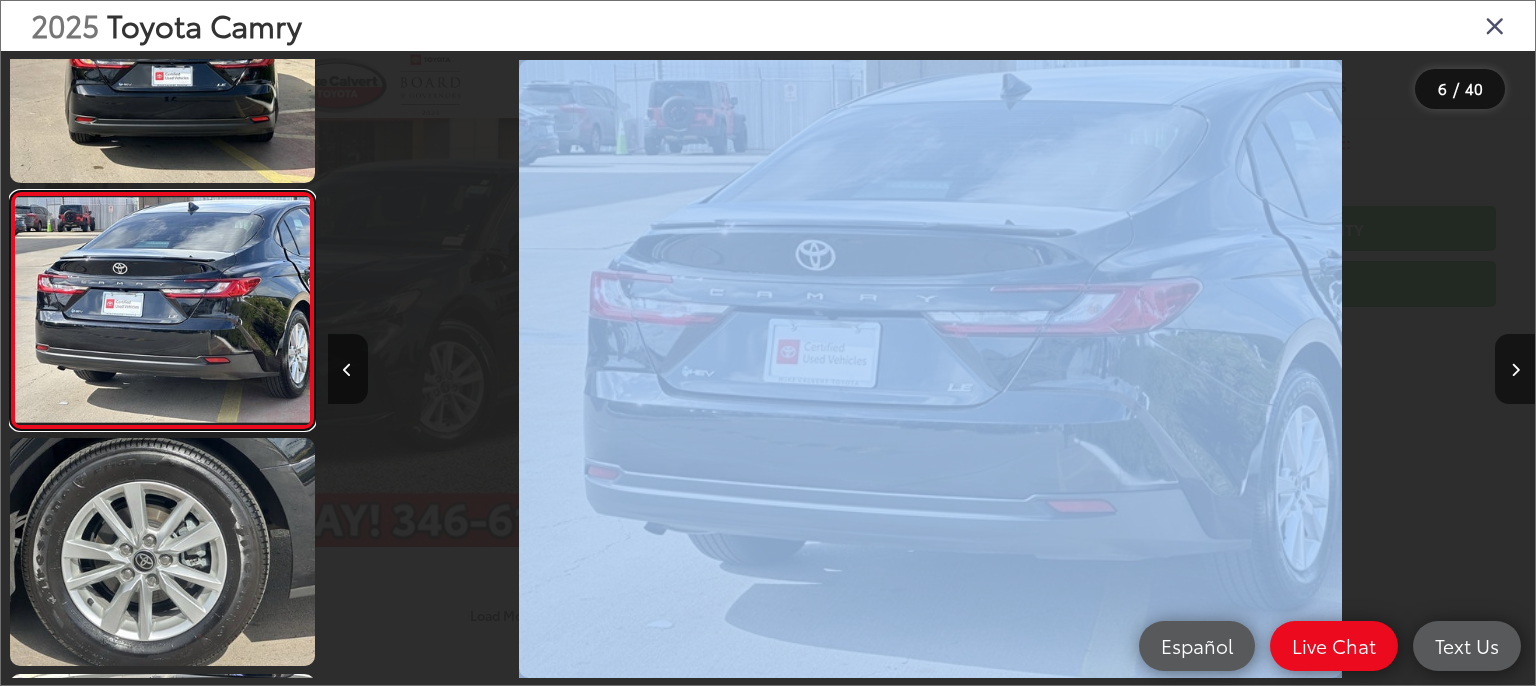 scroll, scrollTop: 1050, scrollLeft: 0, axis: vertical 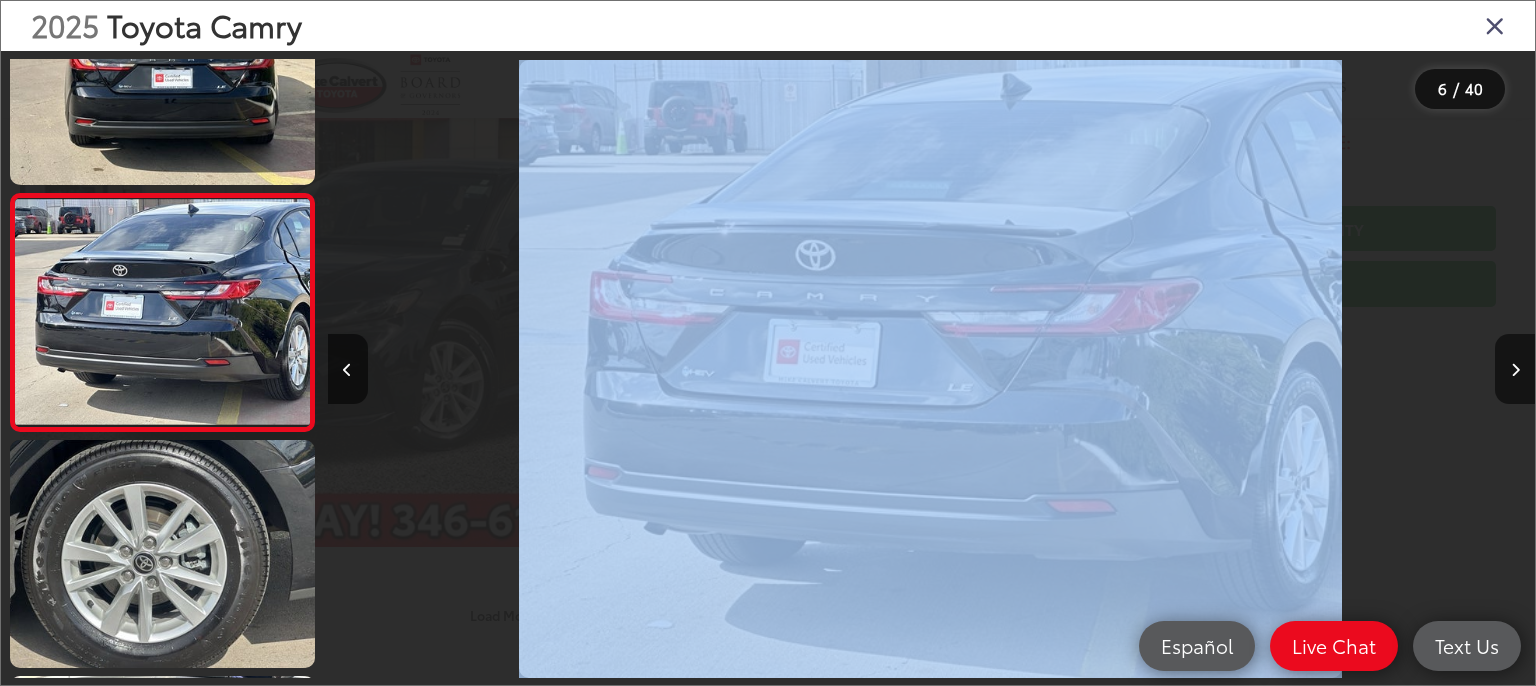 click at bounding box center (930, 368) 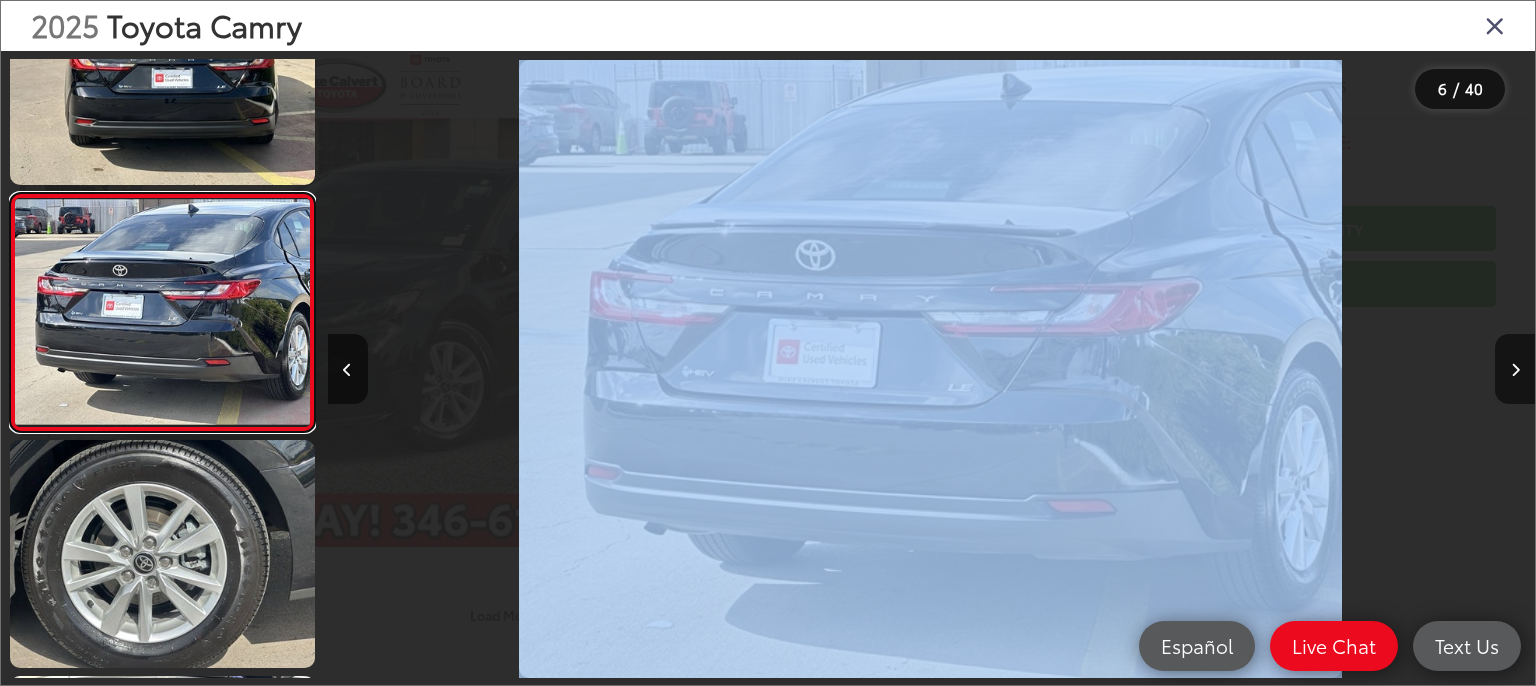 scroll, scrollTop: 1052, scrollLeft: 0, axis: vertical 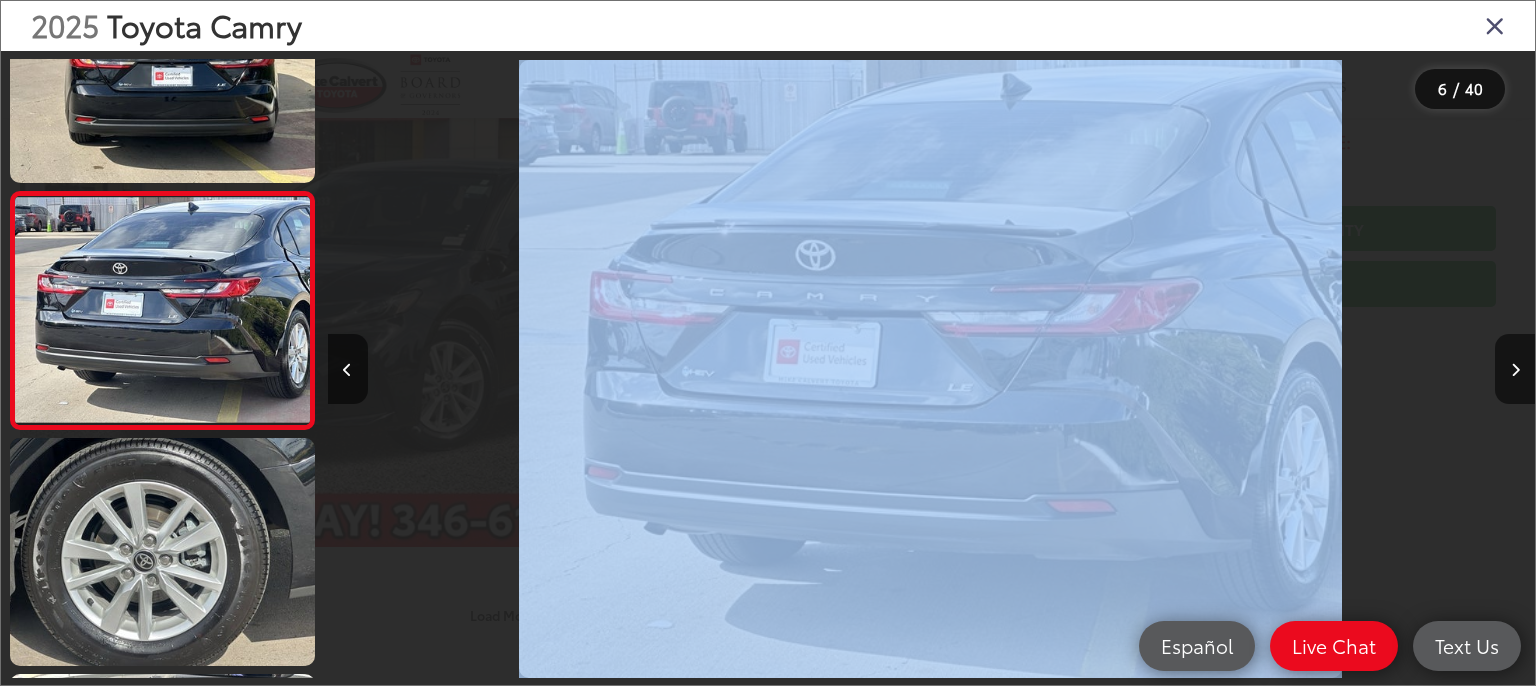 click at bounding box center (930, 368) 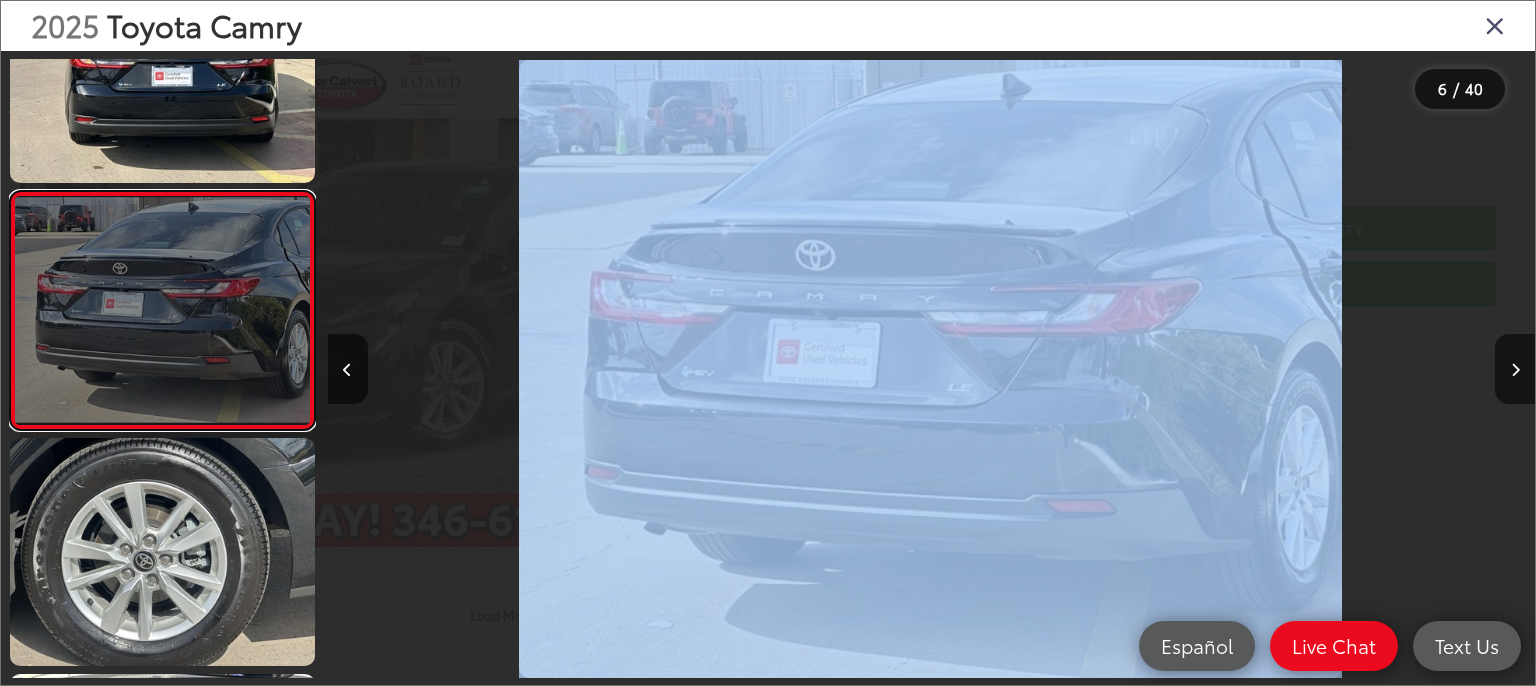 click at bounding box center (162, 310) 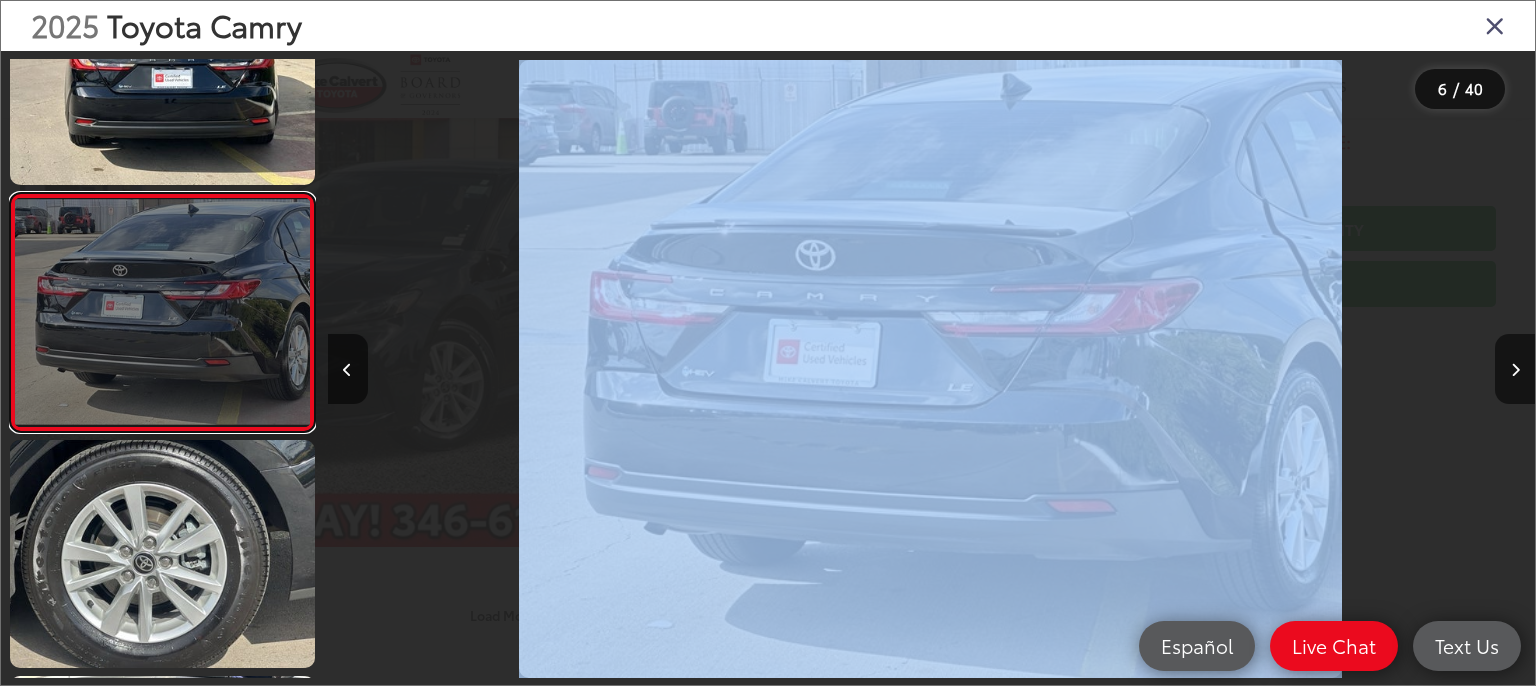 click at bounding box center (162, 312) 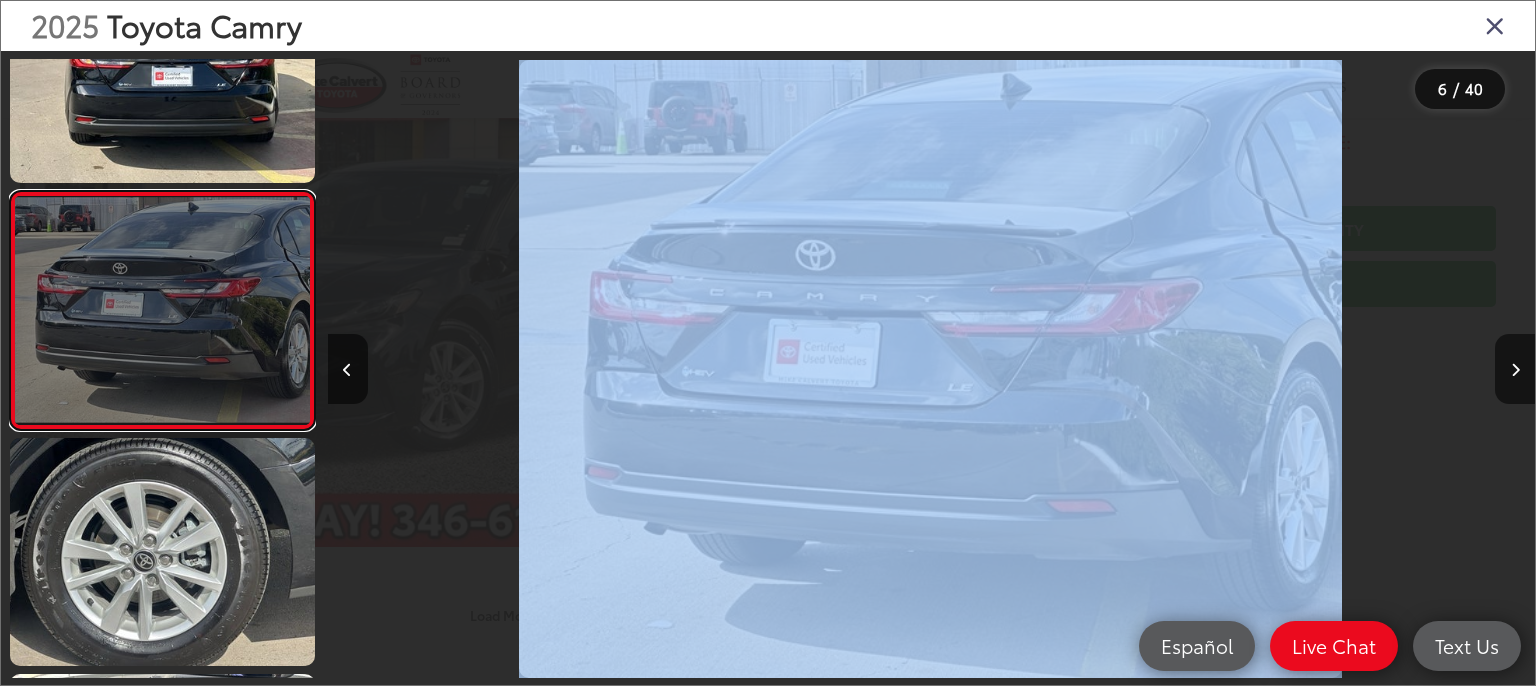 click at bounding box center (162, 310) 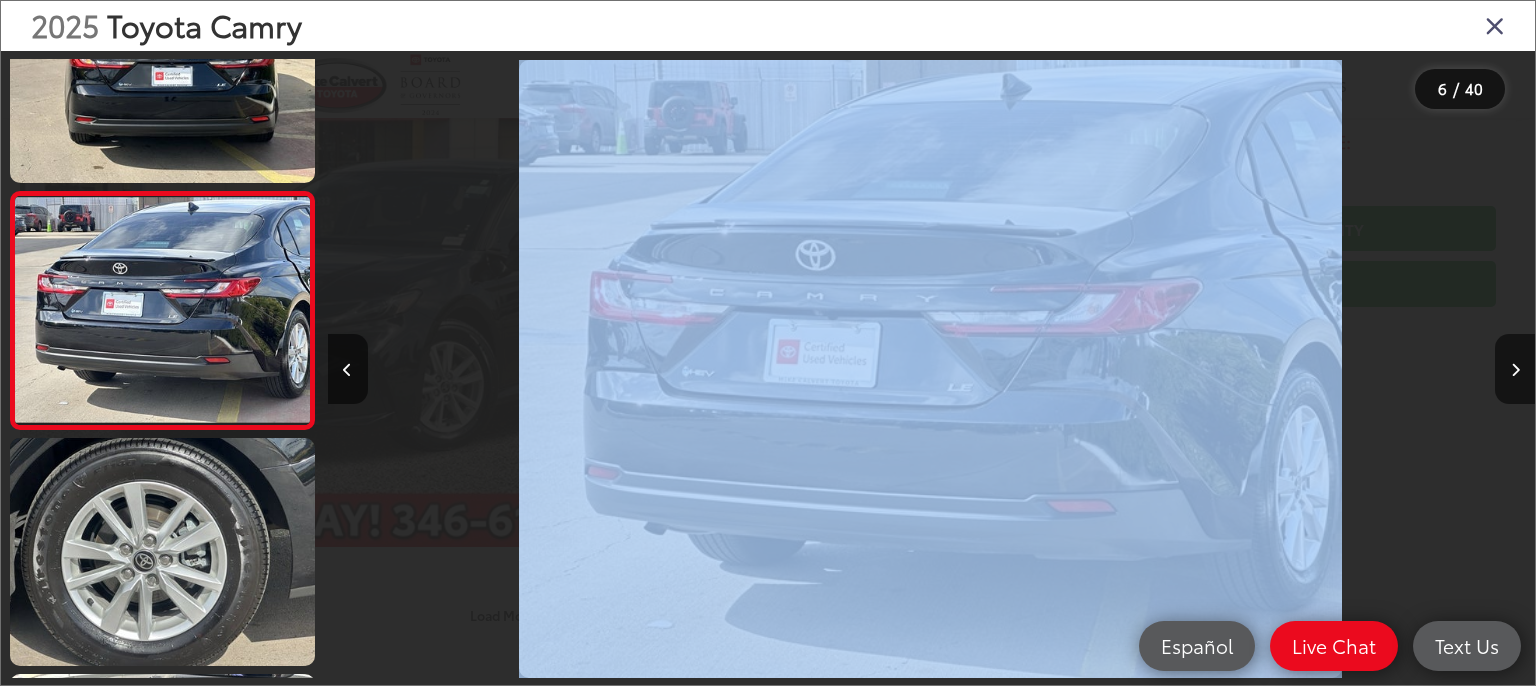 click at bounding box center [930, 368] 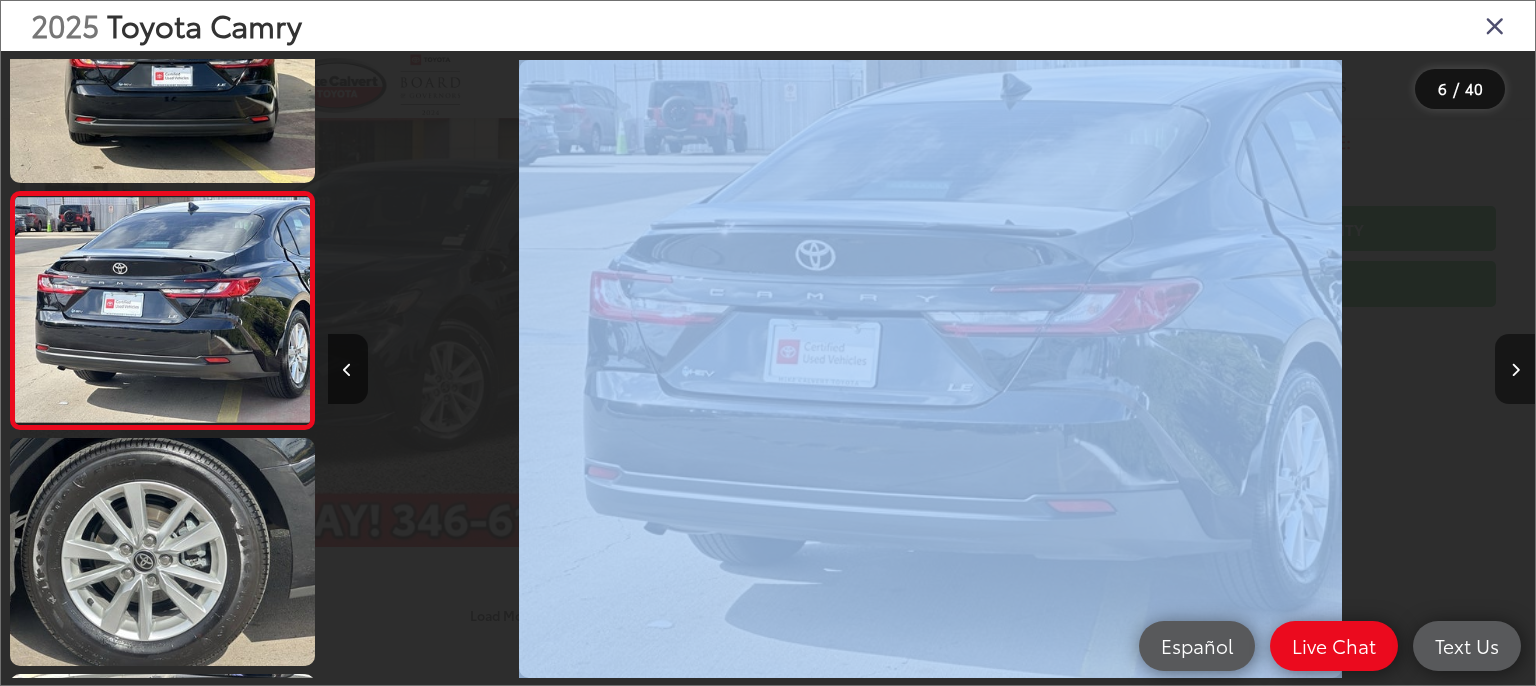 click at bounding box center [1515, 370] 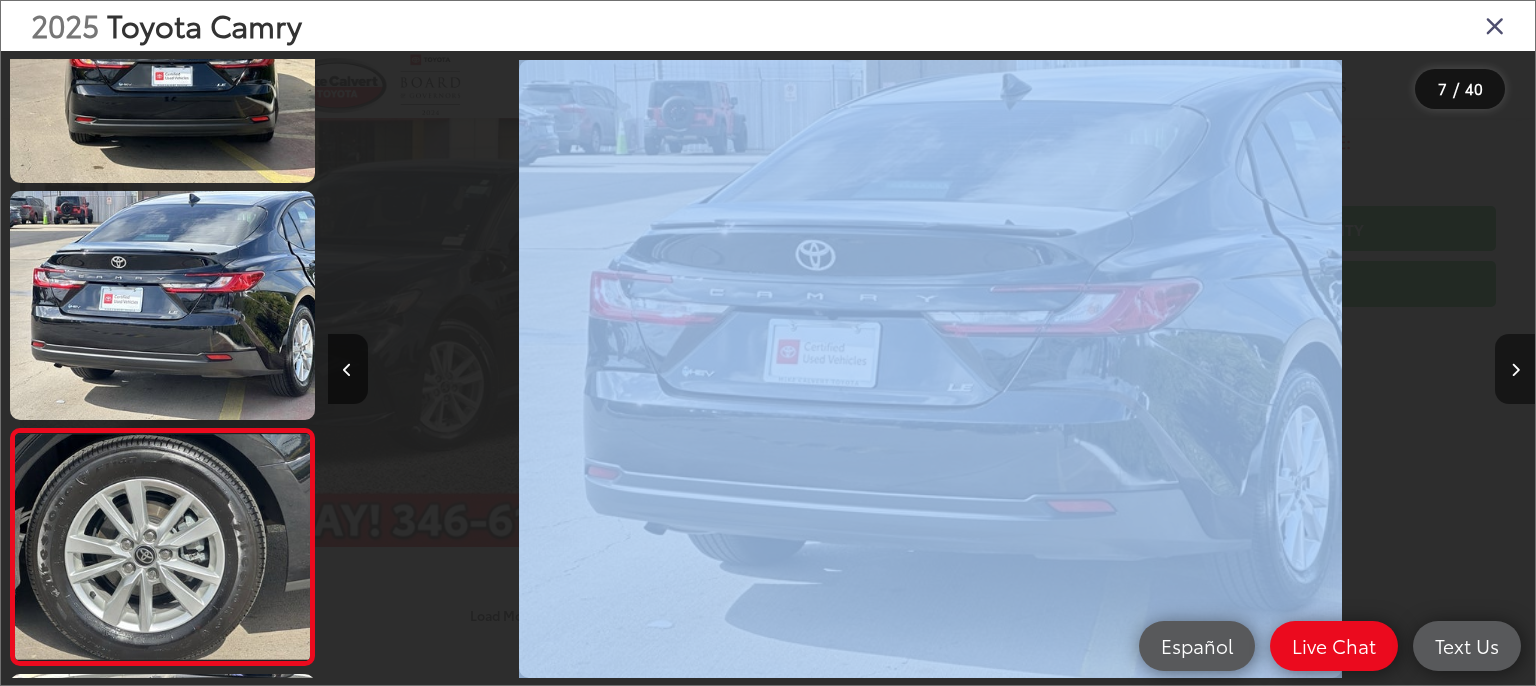 scroll, scrollTop: 0, scrollLeft: 6115, axis: horizontal 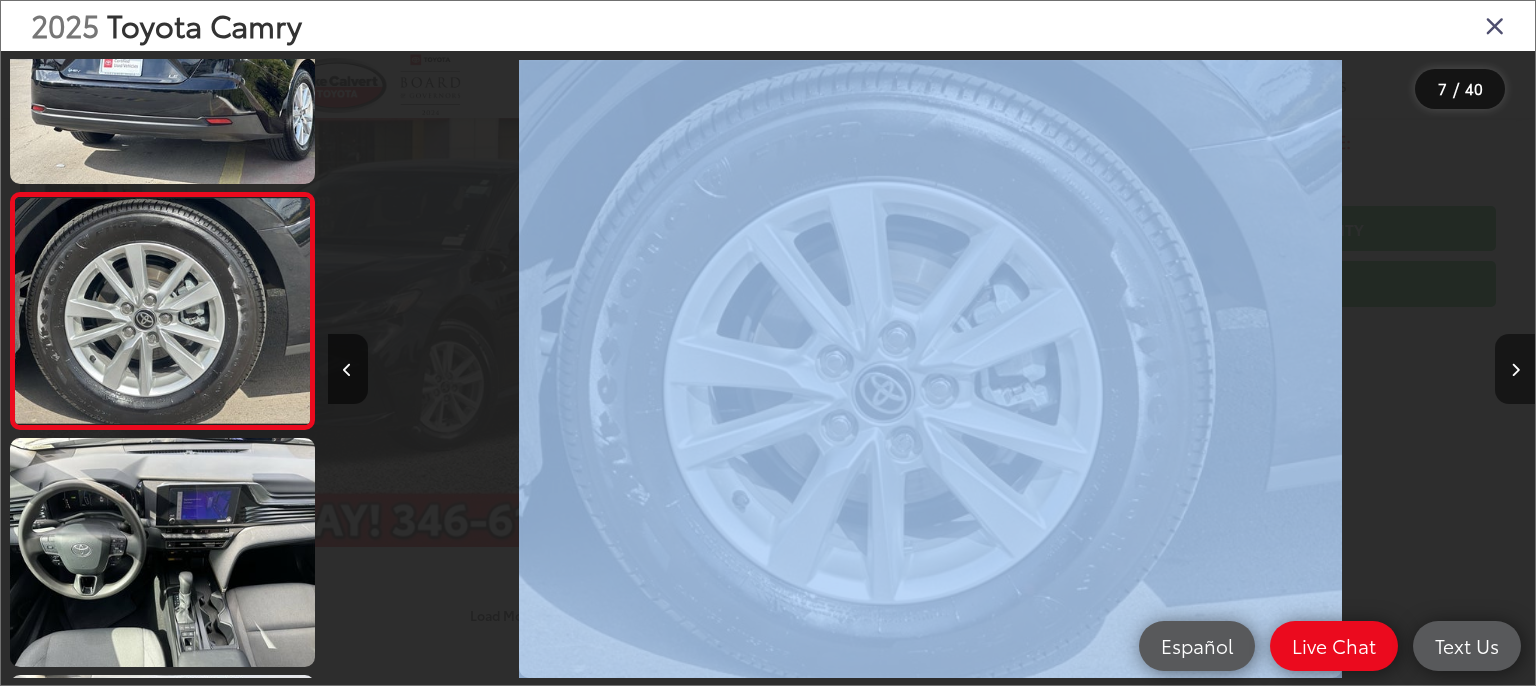 click at bounding box center (1515, 370) 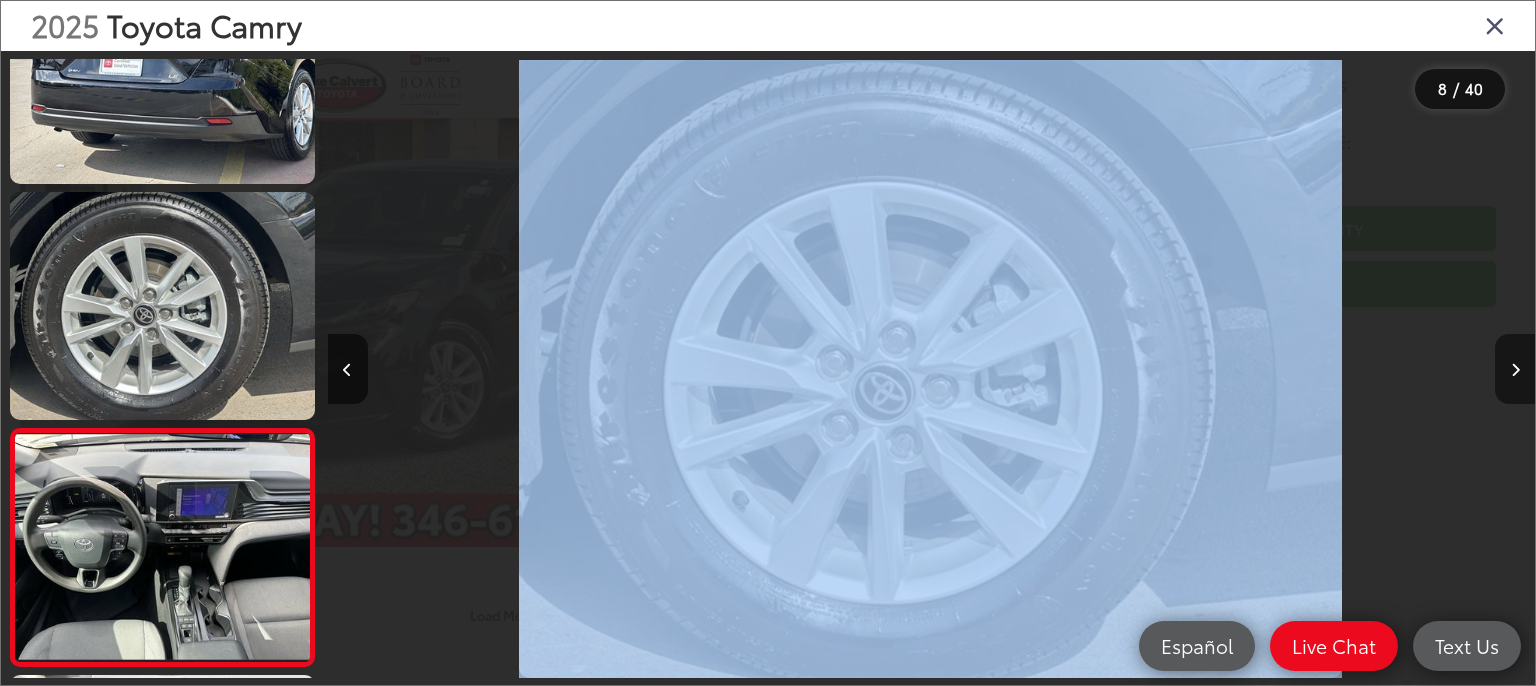 scroll, scrollTop: 0, scrollLeft: 7324, axis: horizontal 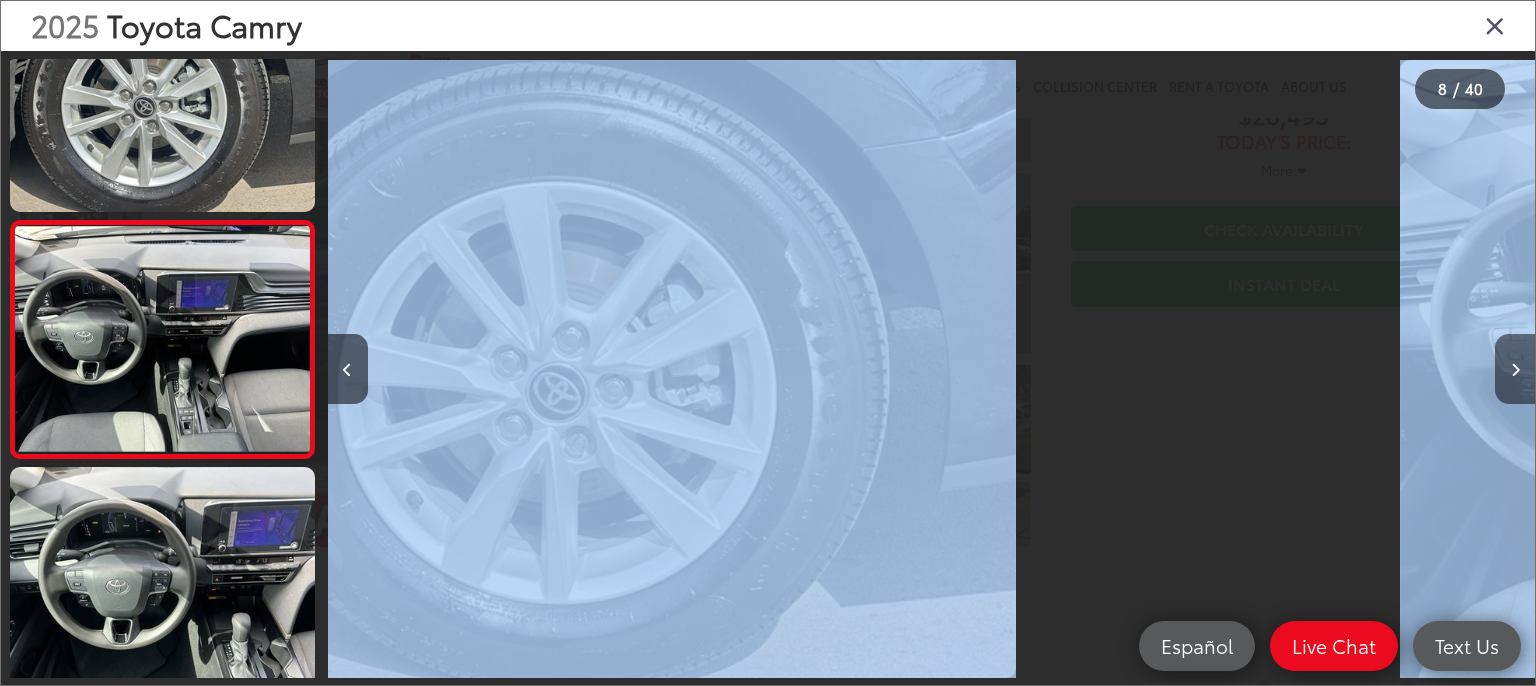click at bounding box center [1515, 370] 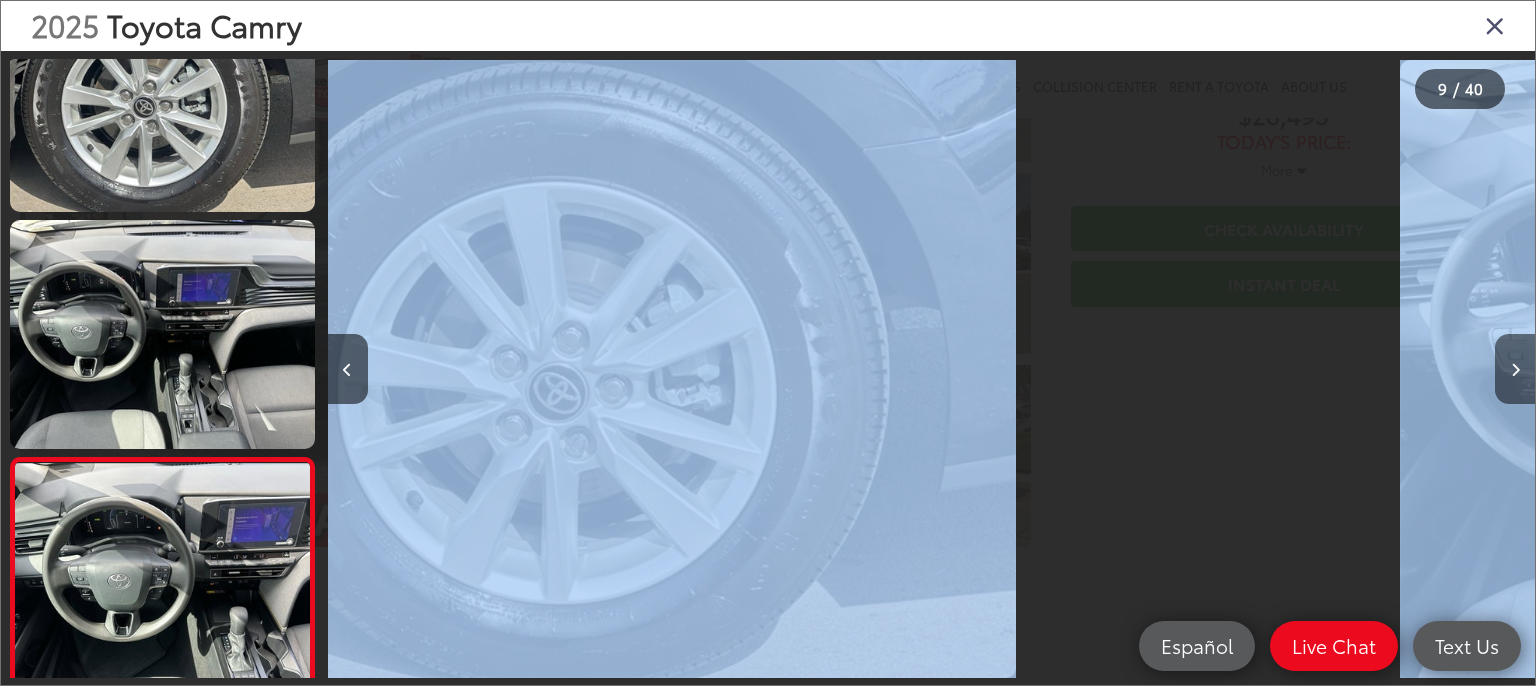 scroll, scrollTop: 1606, scrollLeft: 0, axis: vertical 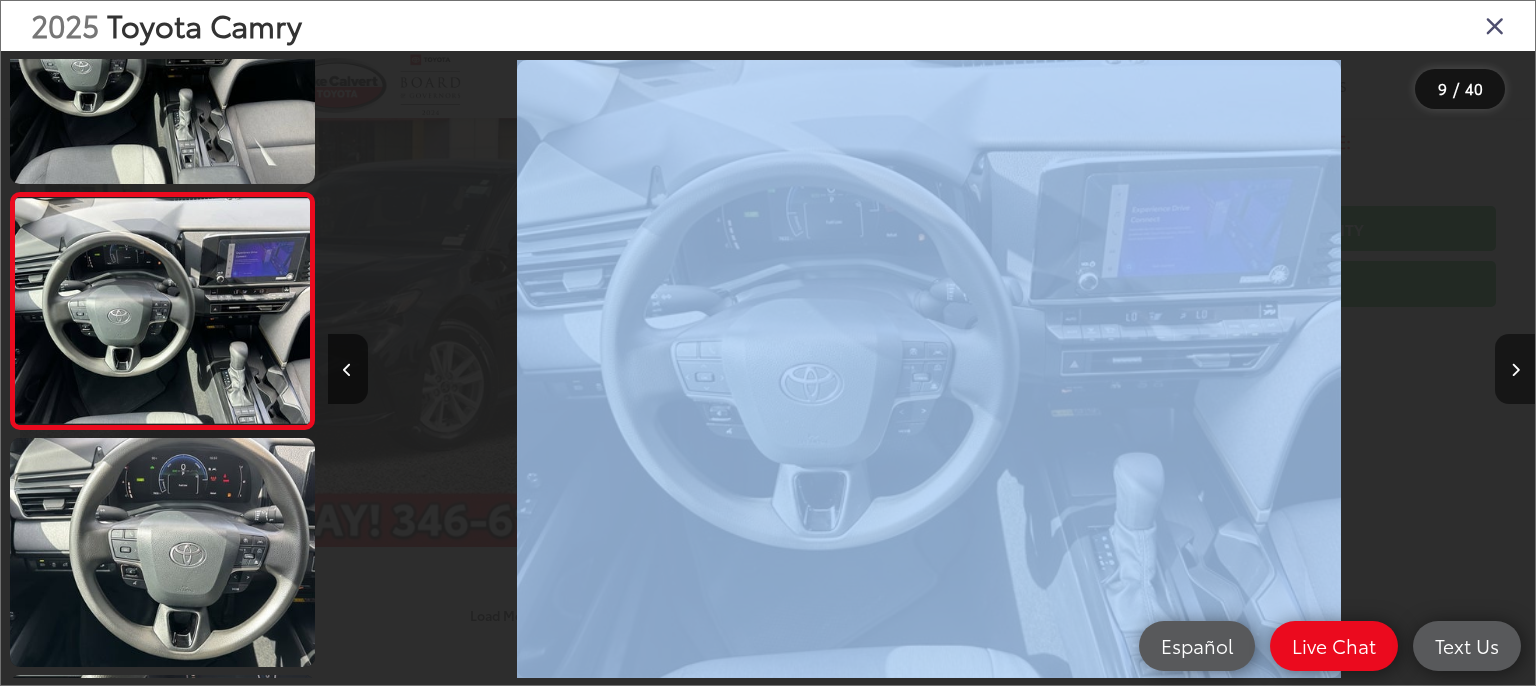 click at bounding box center [1515, 370] 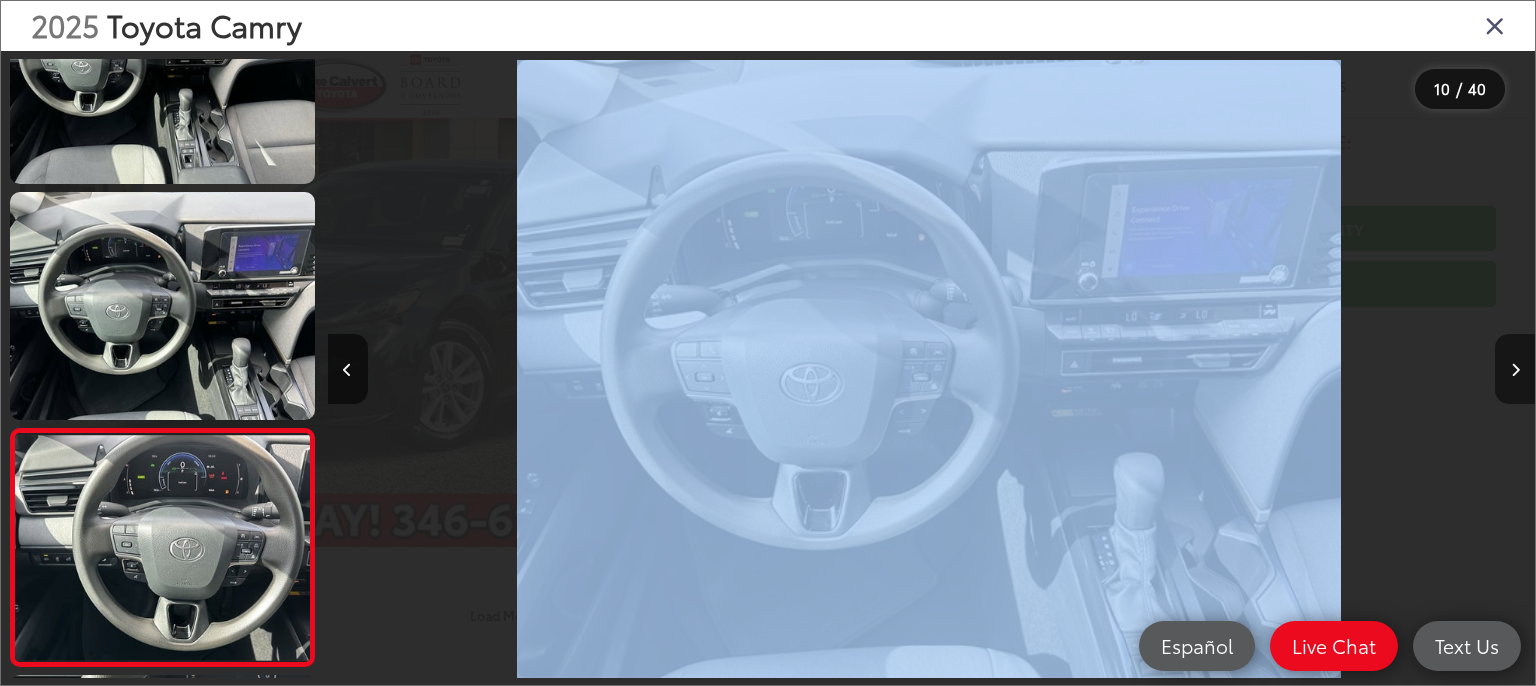 click at bounding box center (1515, 370) 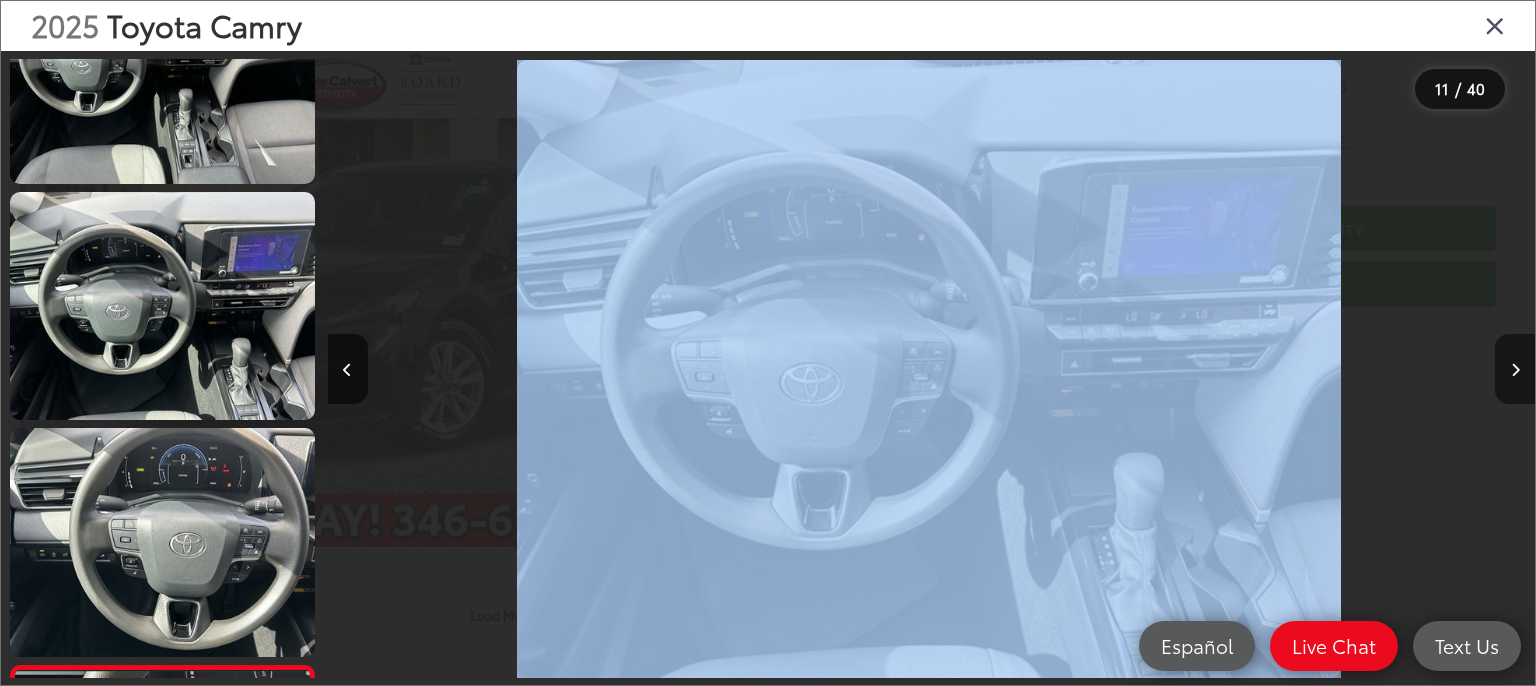scroll, scrollTop: 0, scrollLeft: 9715, axis: horizontal 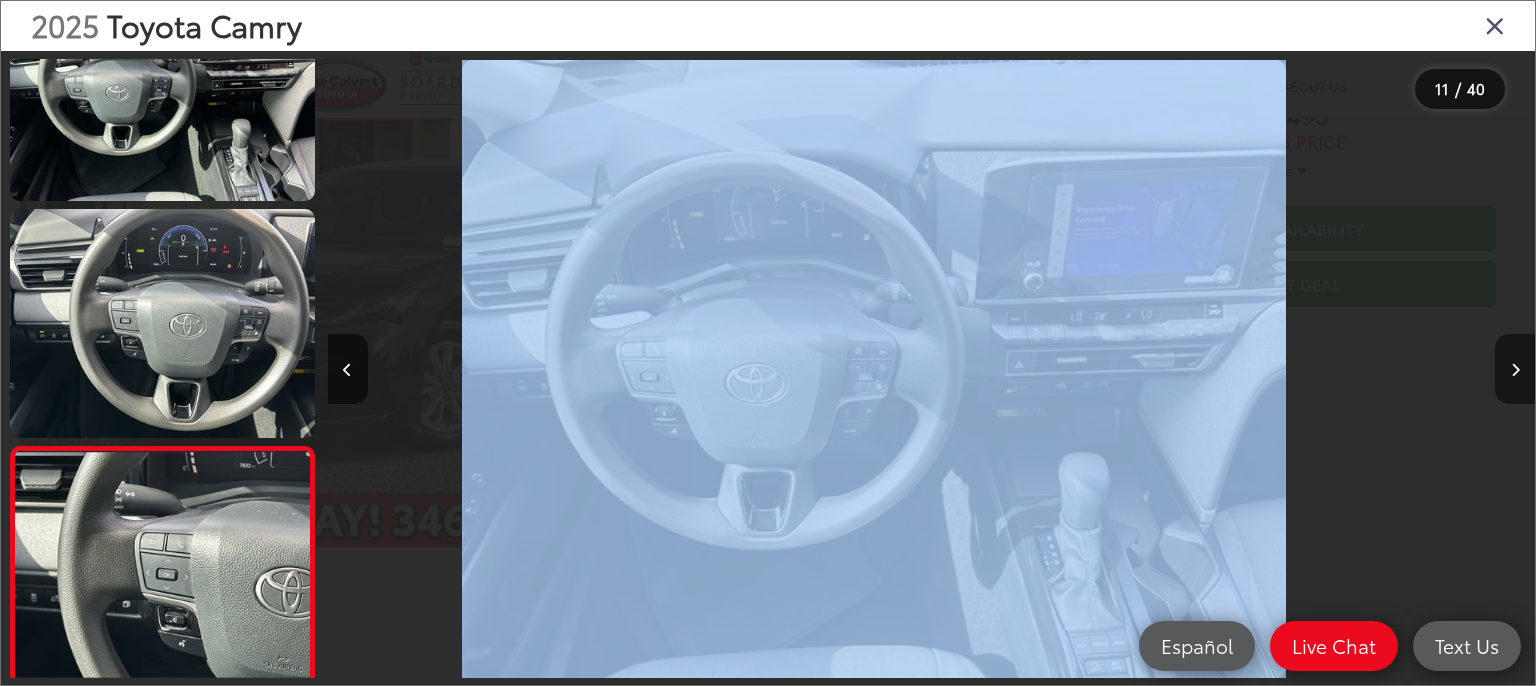 click at bounding box center (1515, 370) 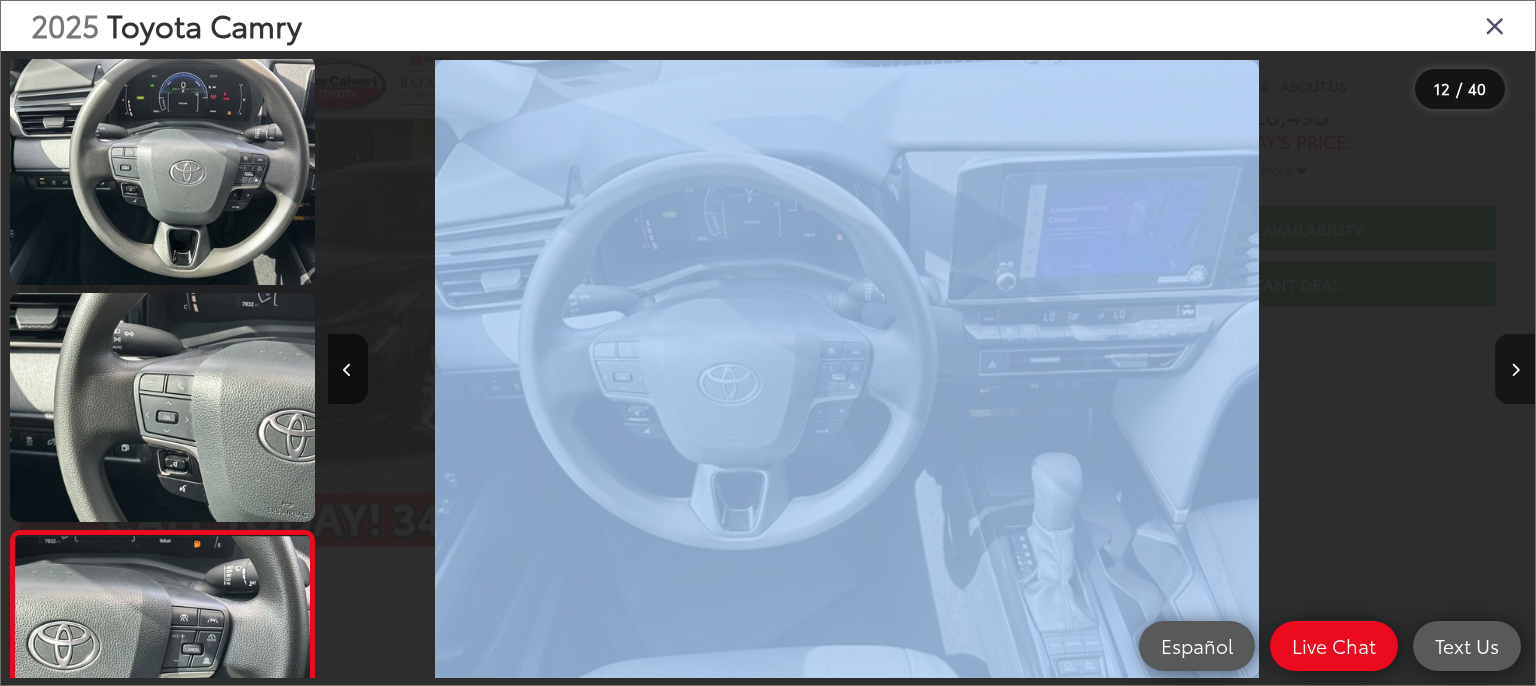 scroll, scrollTop: 2215, scrollLeft: 0, axis: vertical 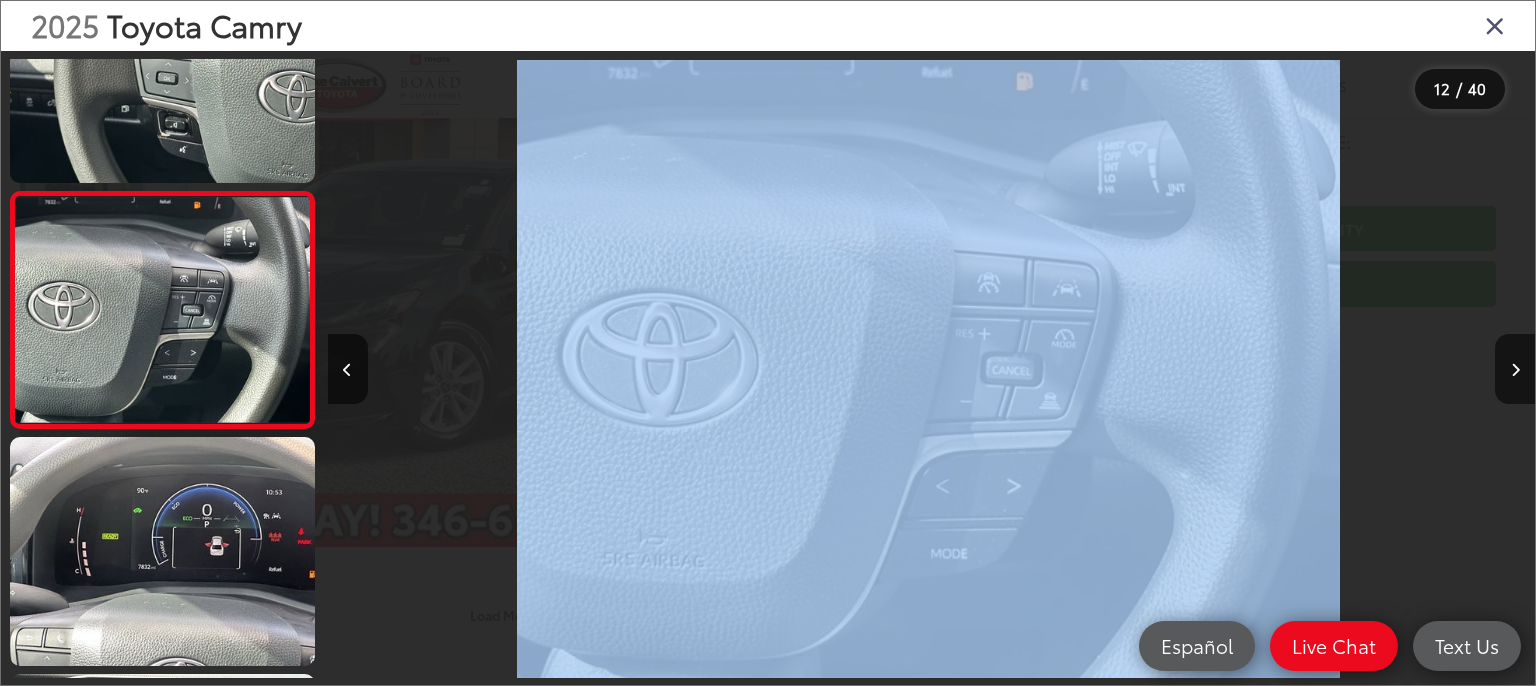 click at bounding box center (1384, 369) 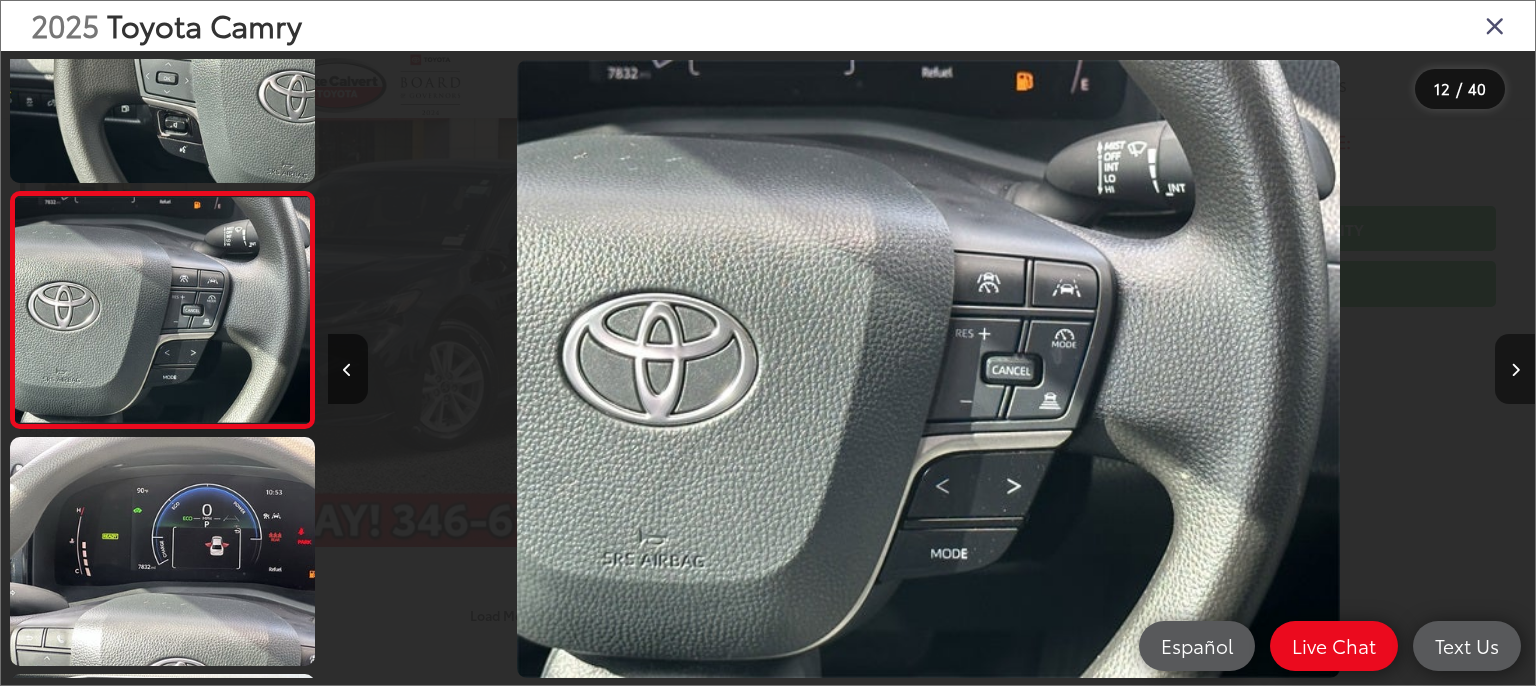 click at bounding box center (1515, 369) 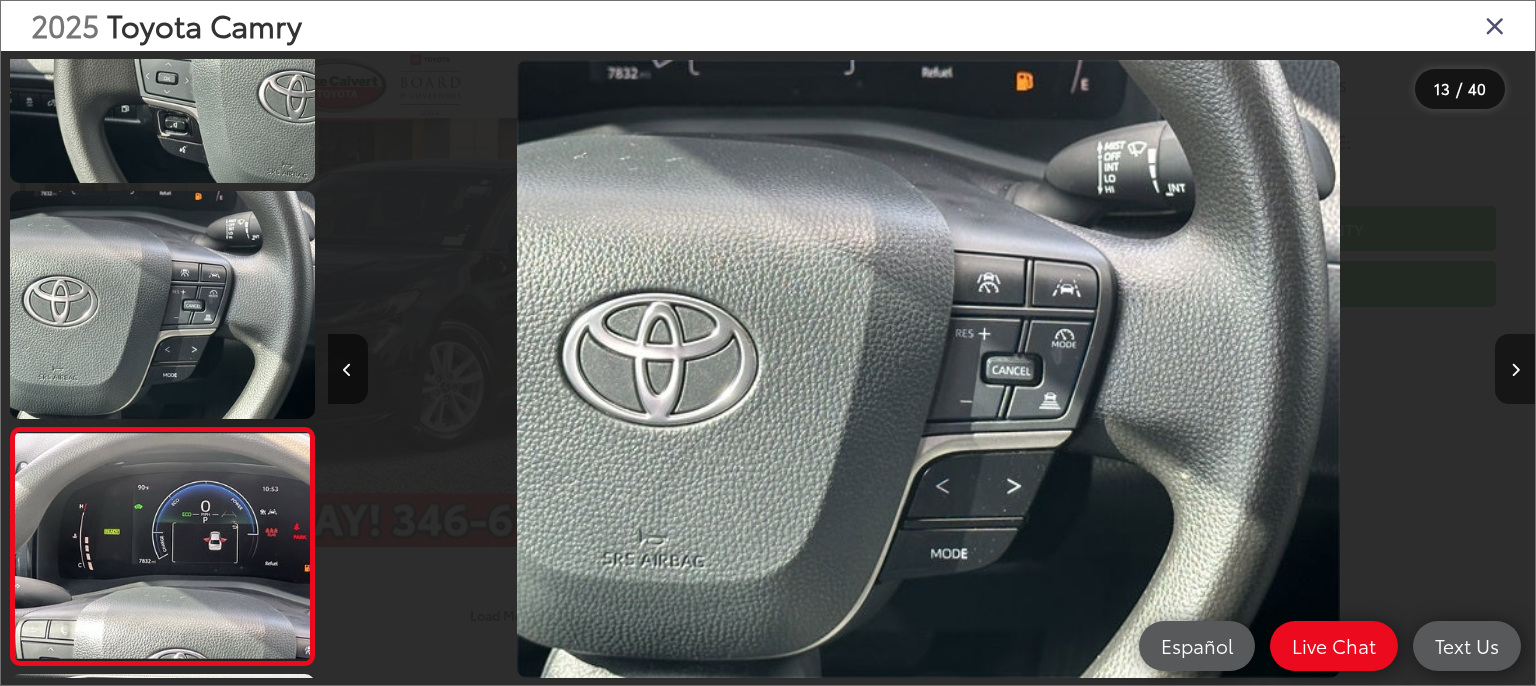 click at bounding box center (1515, 369) 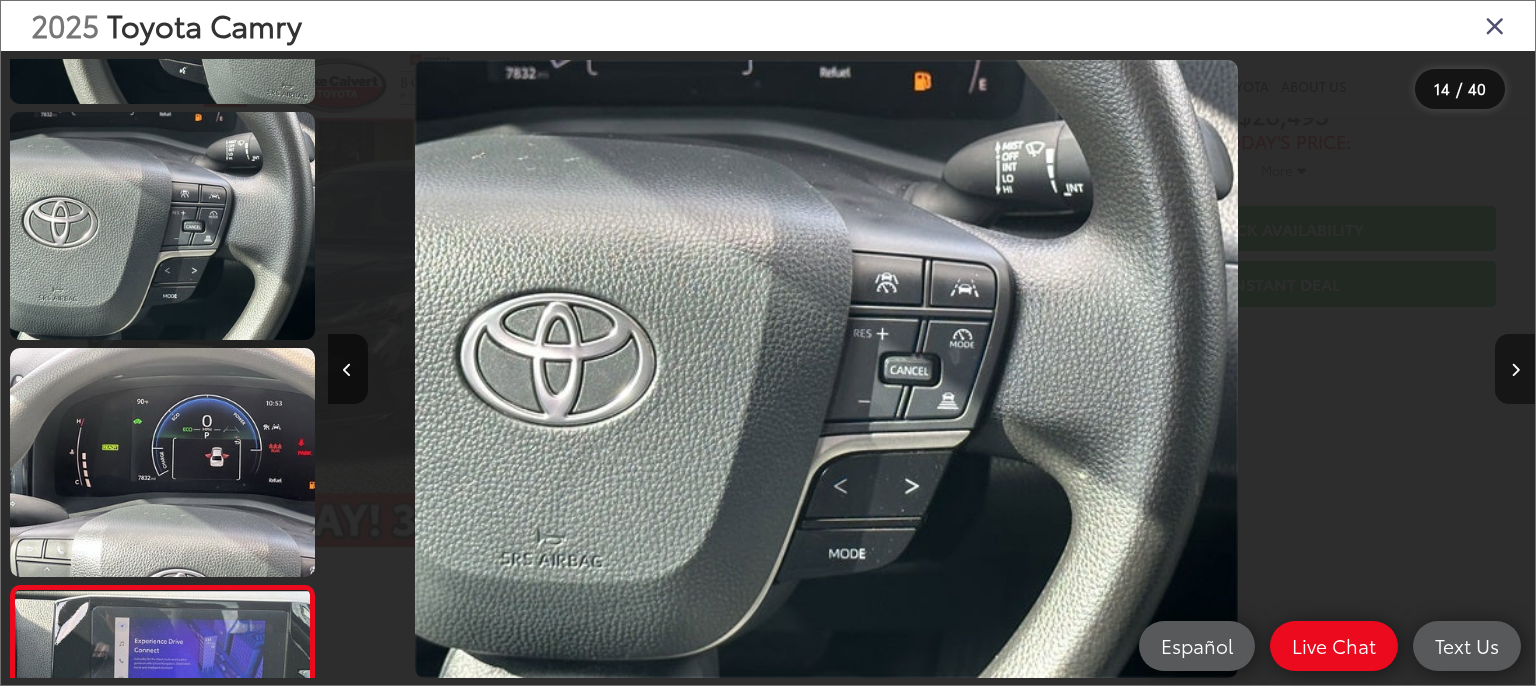 scroll, scrollTop: 2741, scrollLeft: 0, axis: vertical 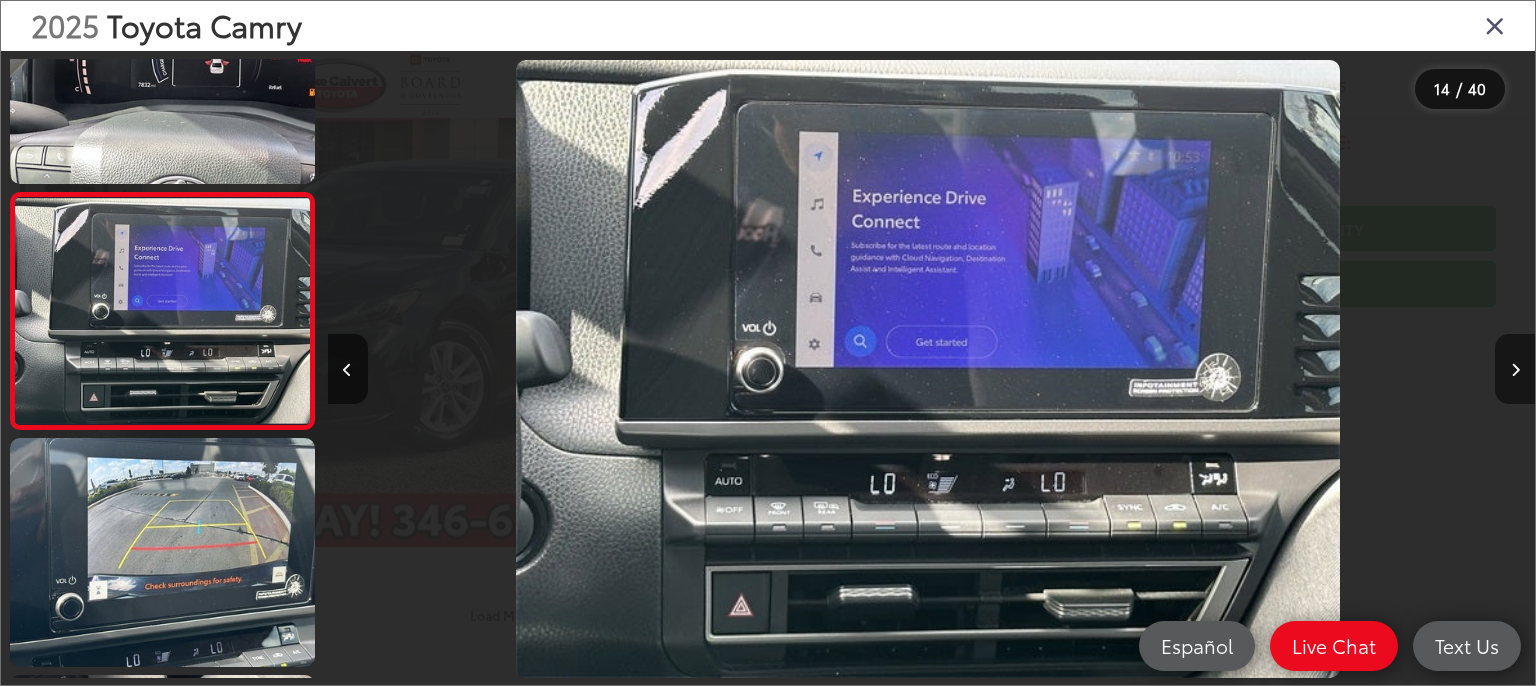 click at bounding box center [1515, 369] 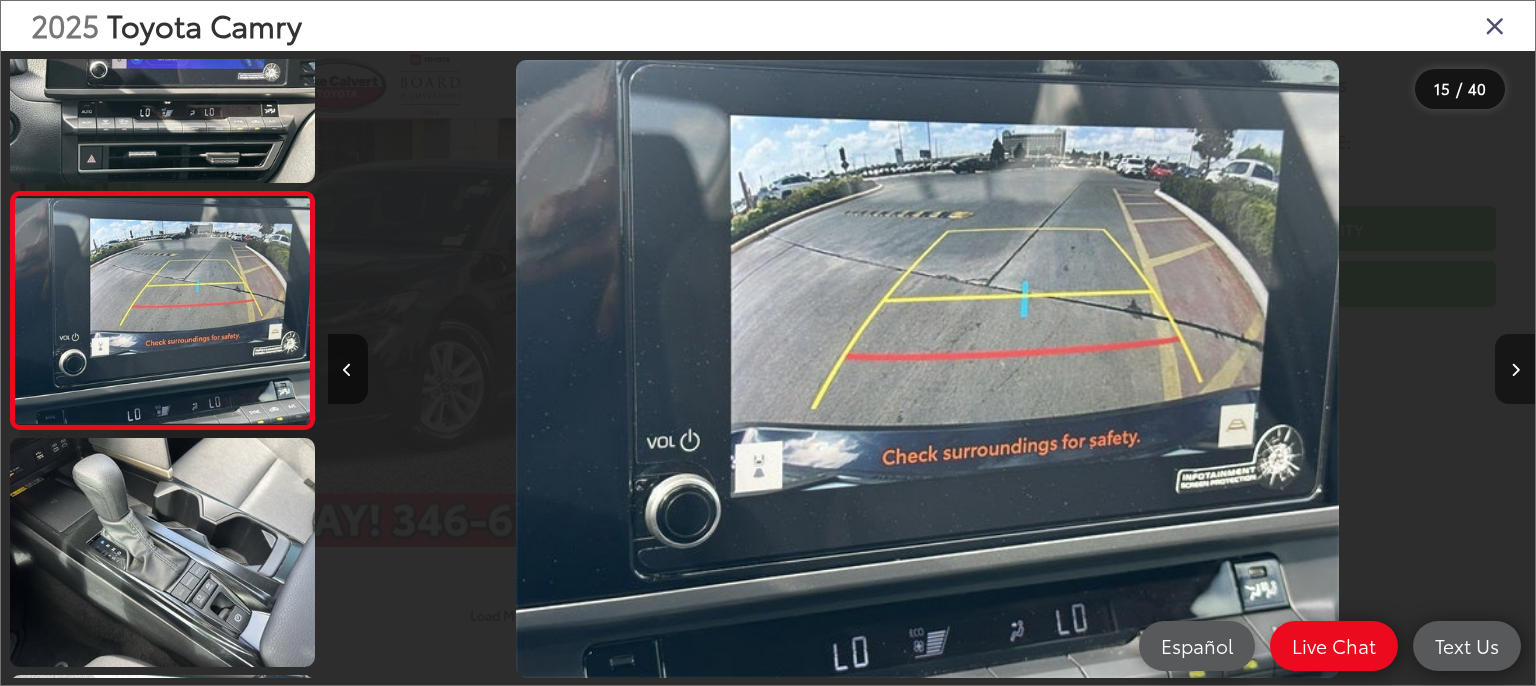 click at bounding box center (1515, 369) 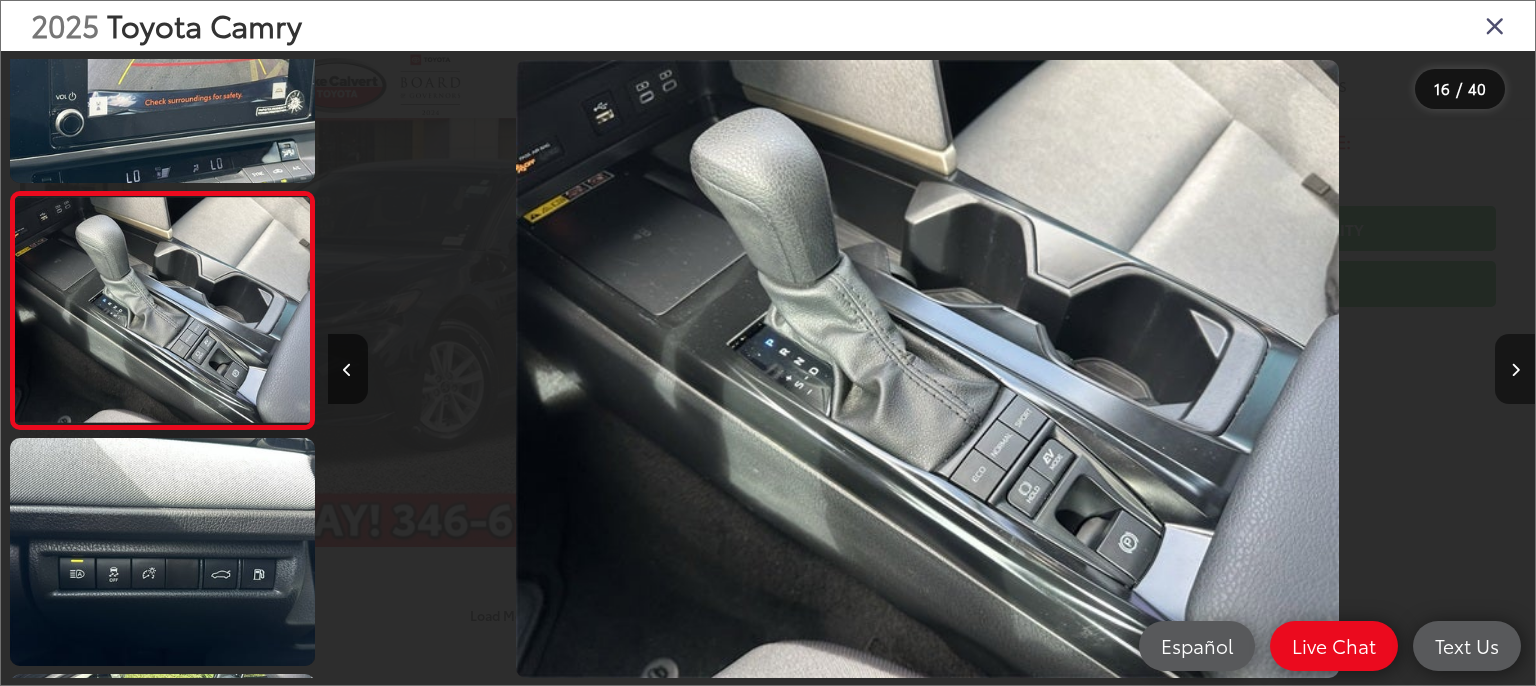 click at bounding box center (1515, 369) 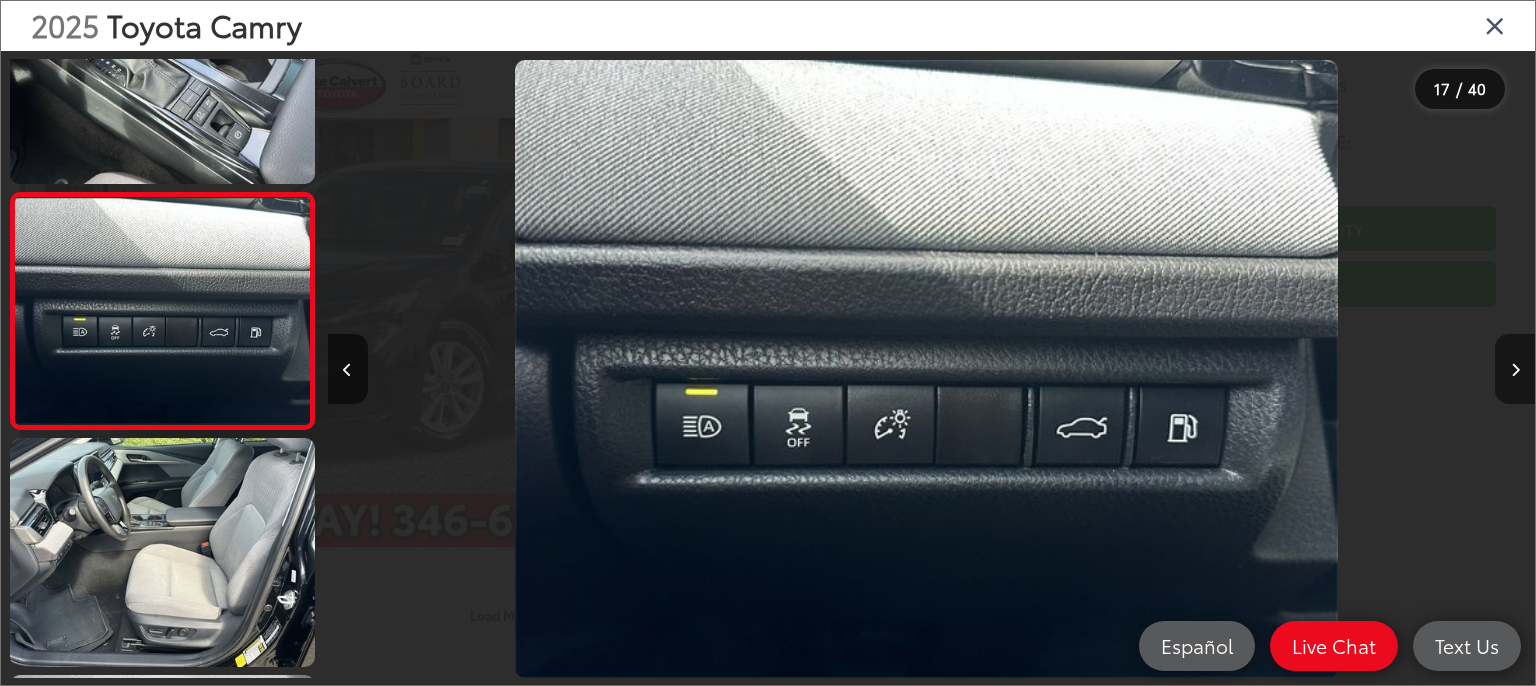 click at bounding box center [1515, 369] 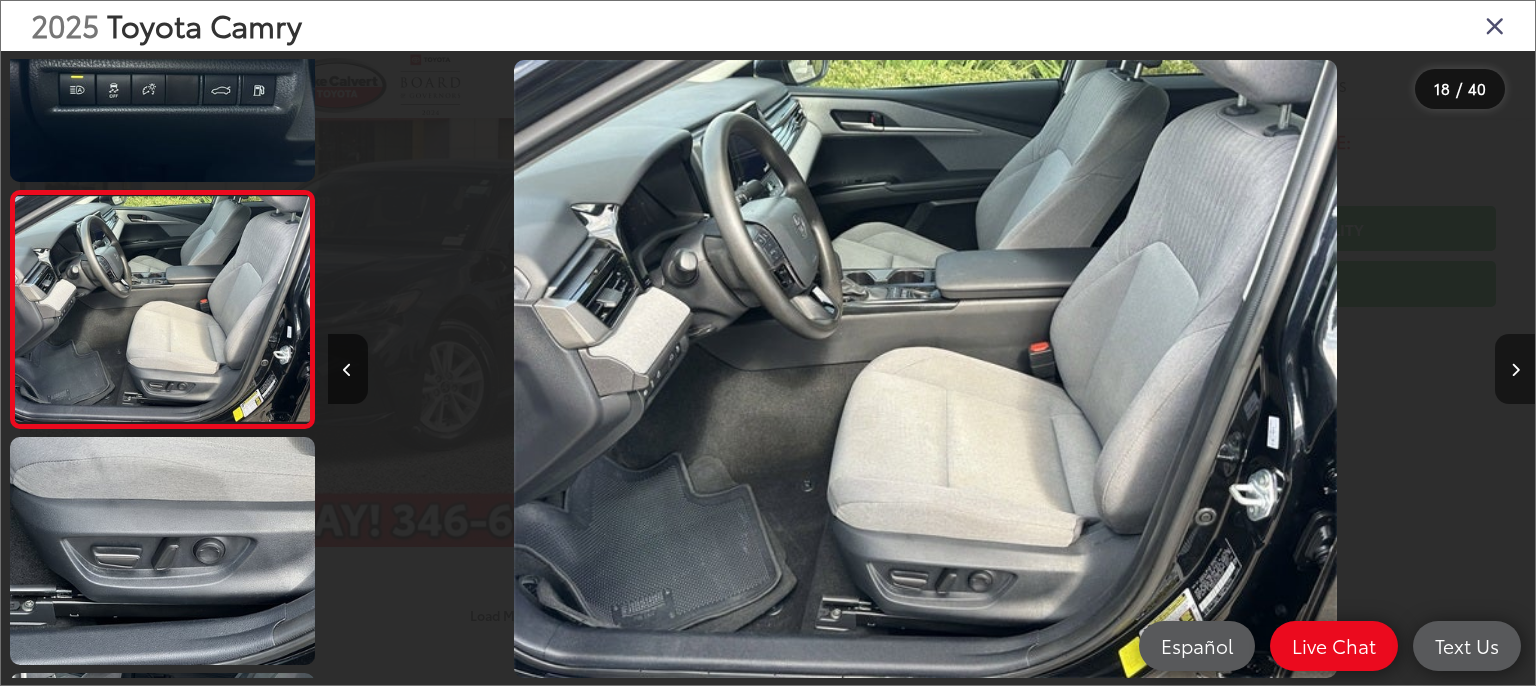click at bounding box center [1515, 369] 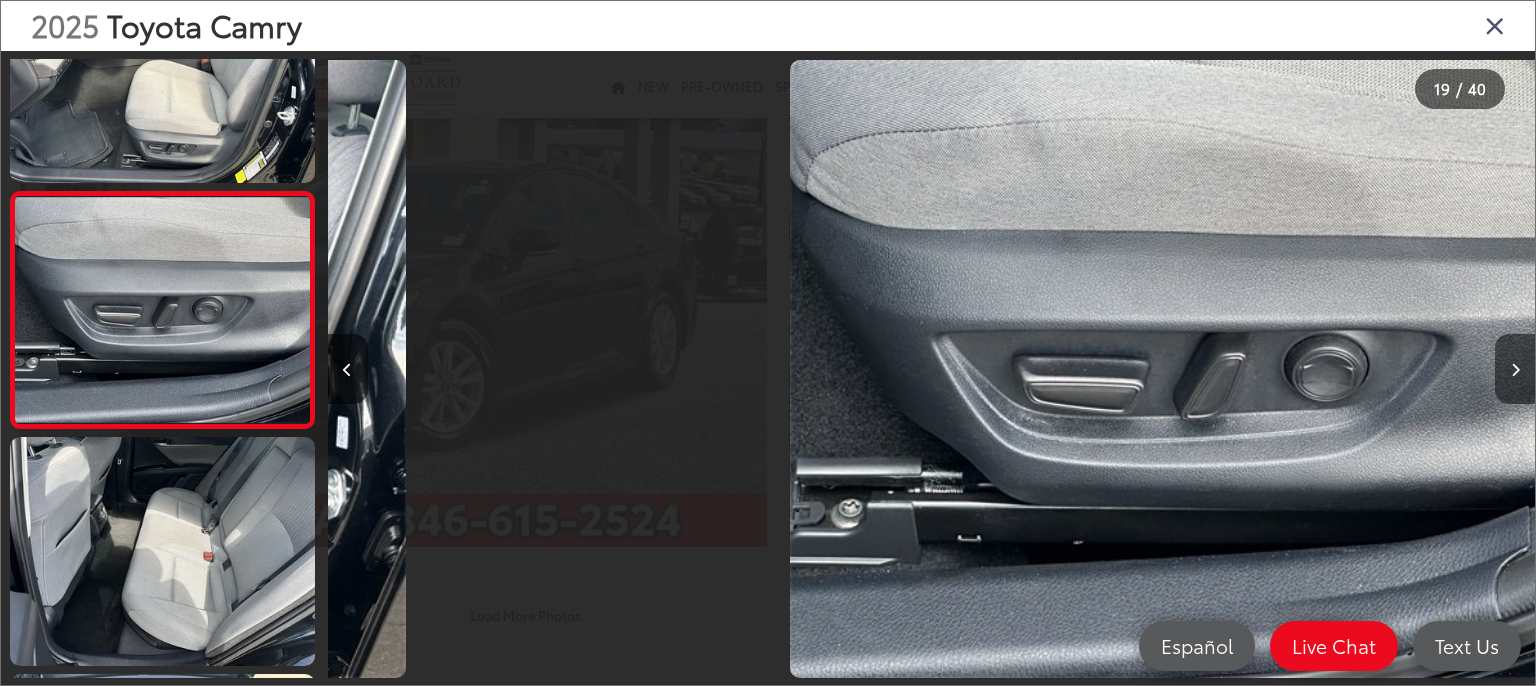 click at bounding box center (1515, 369) 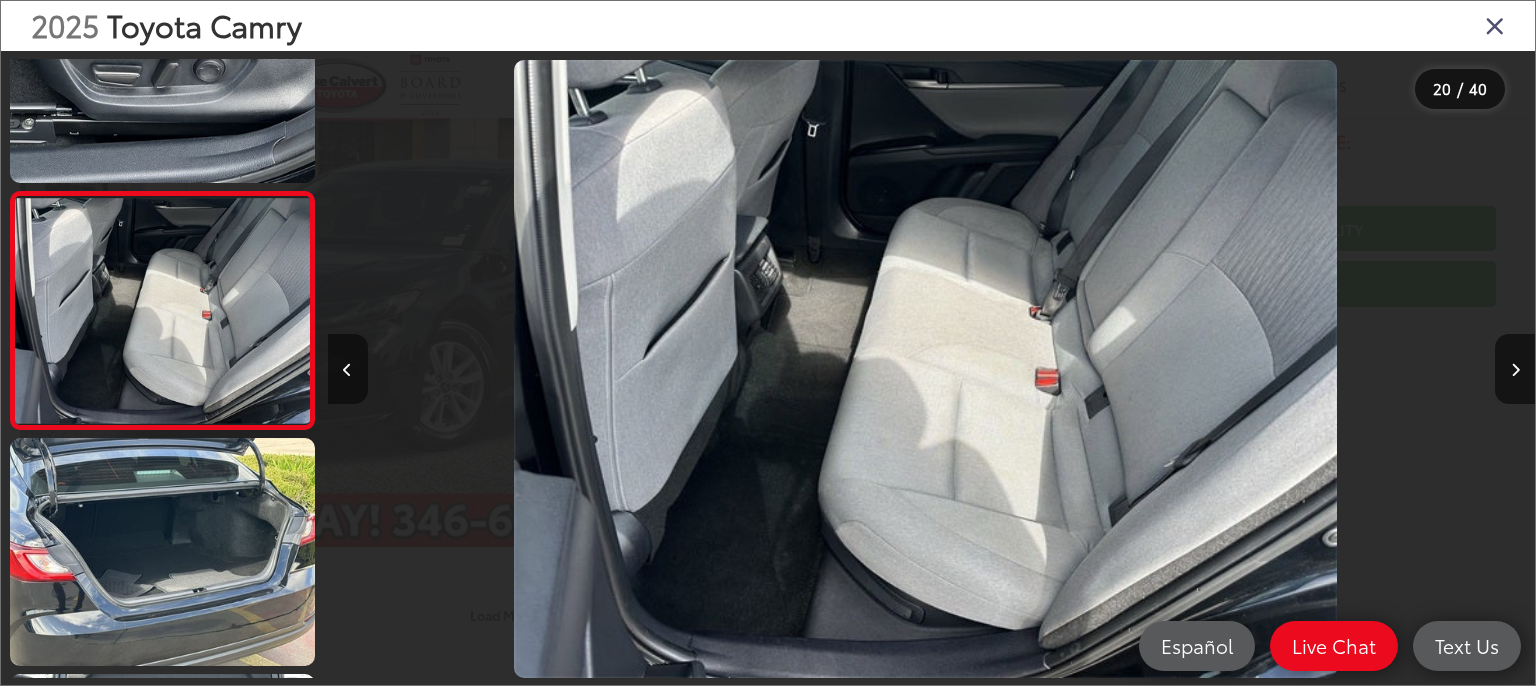 click at bounding box center [347, 370] 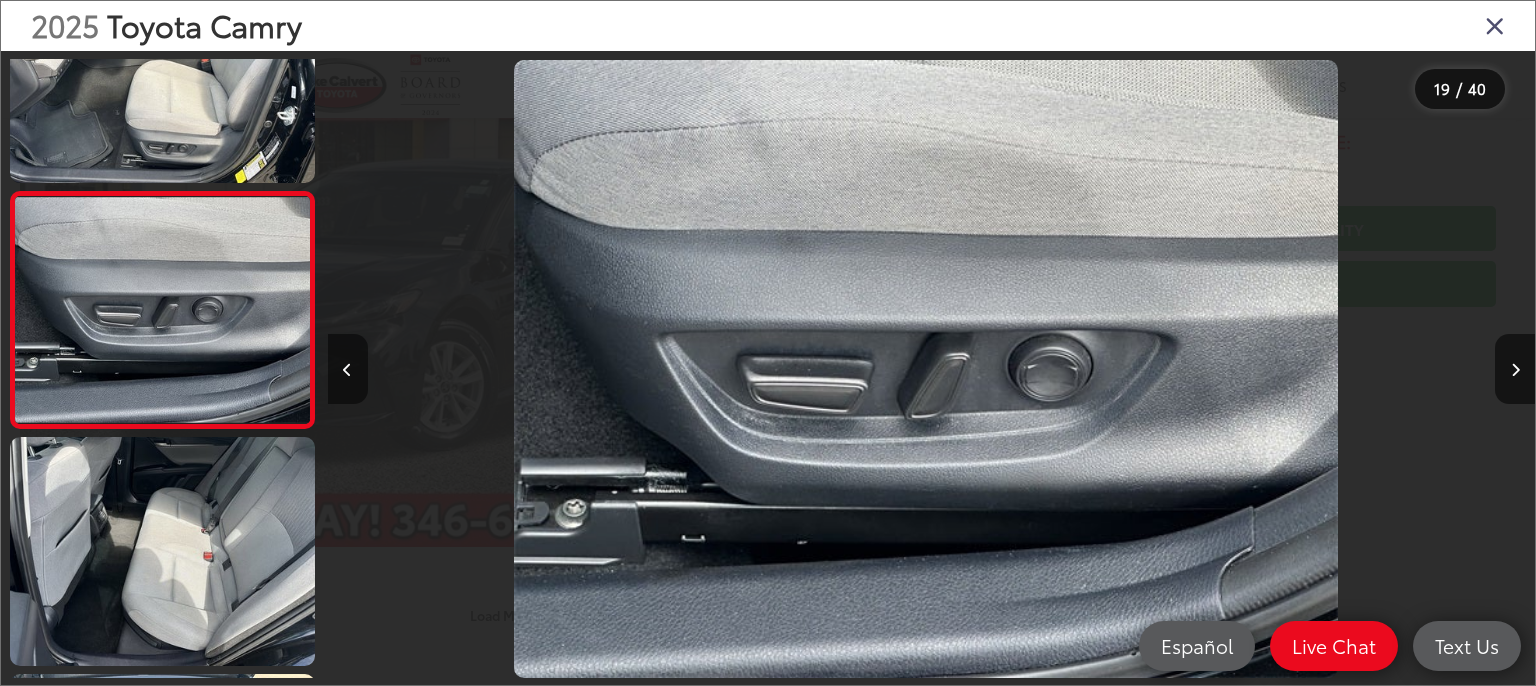 click at bounding box center [347, 370] 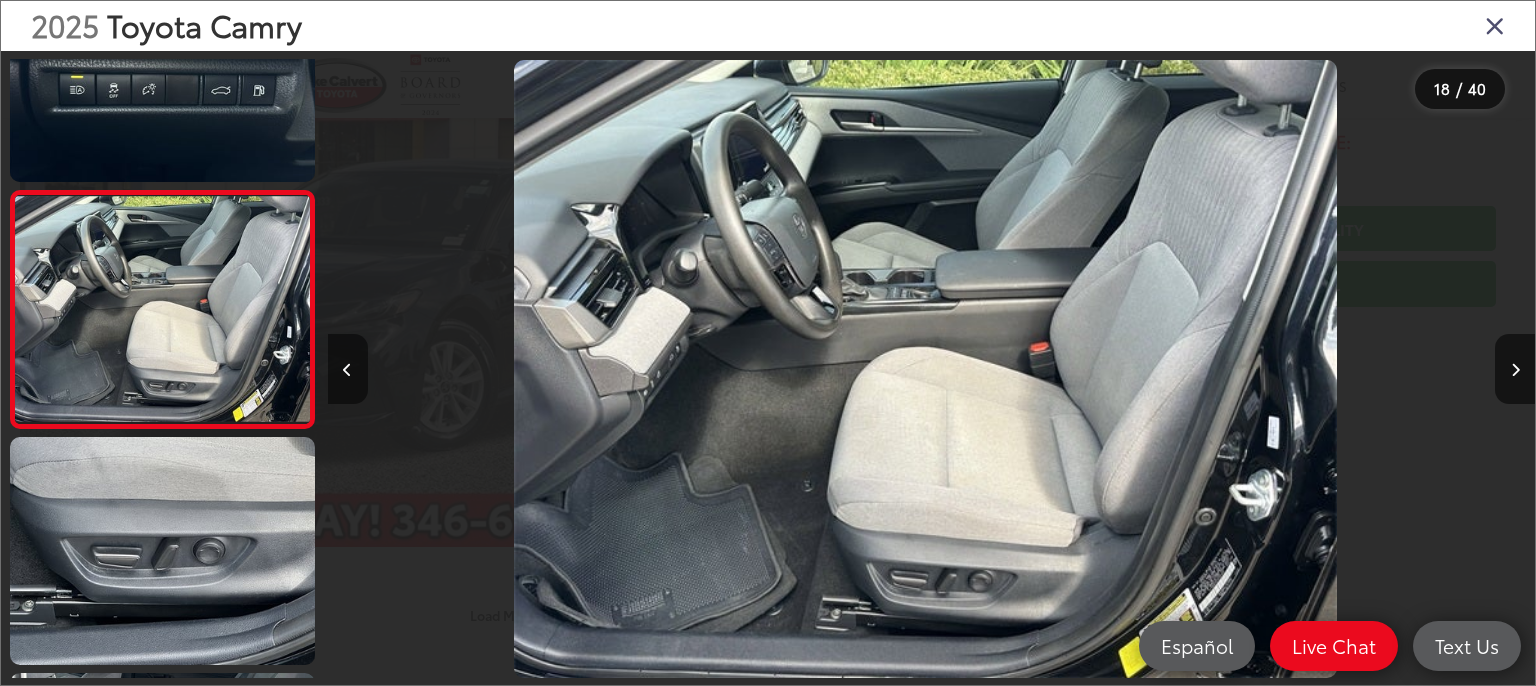 click at bounding box center [347, 370] 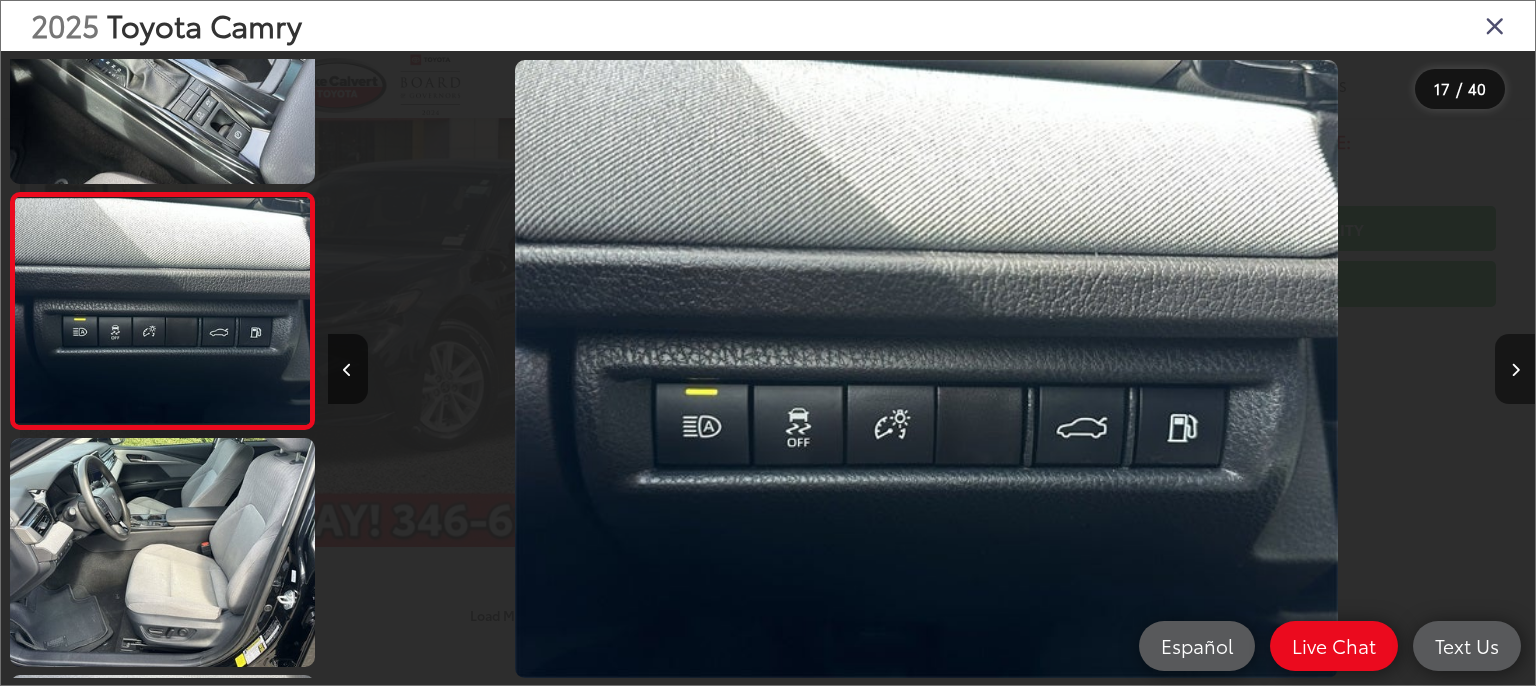 click at bounding box center (1515, 370) 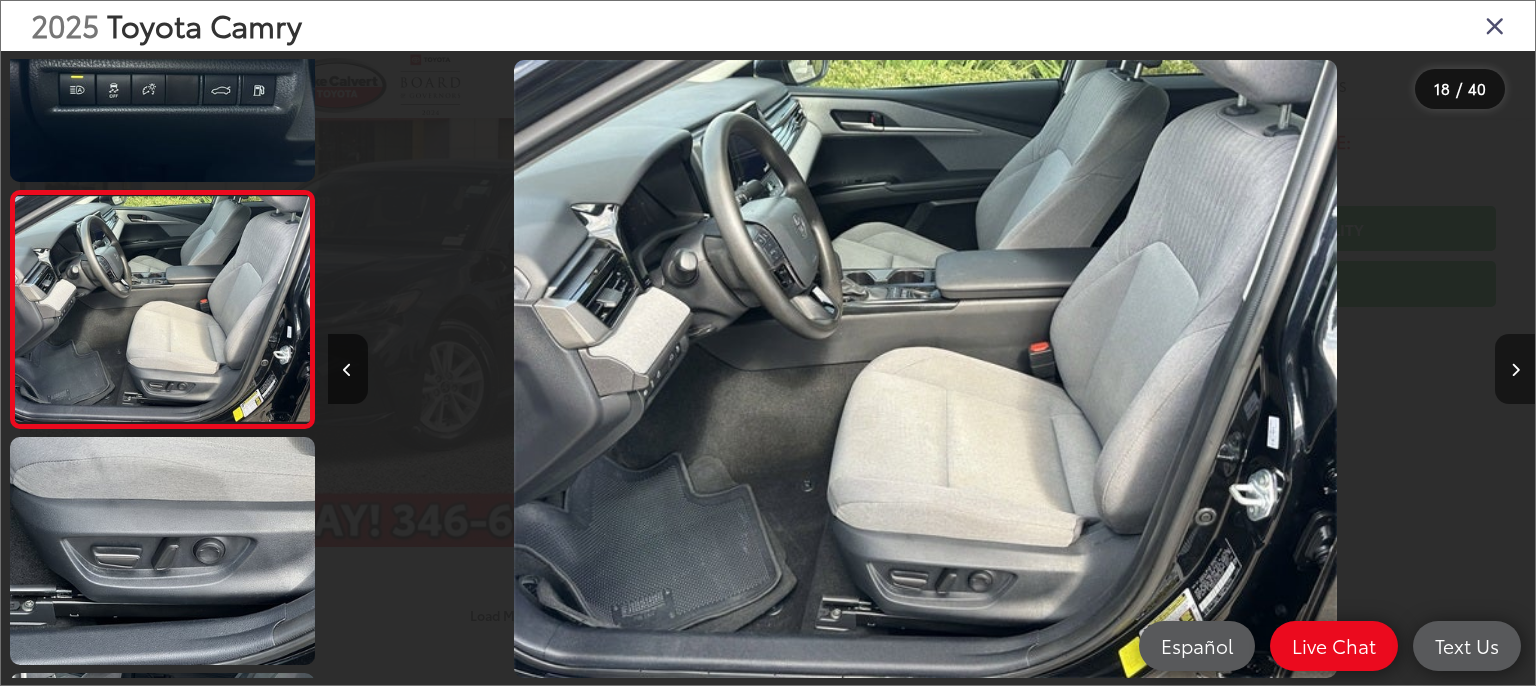 click at bounding box center [1515, 370] 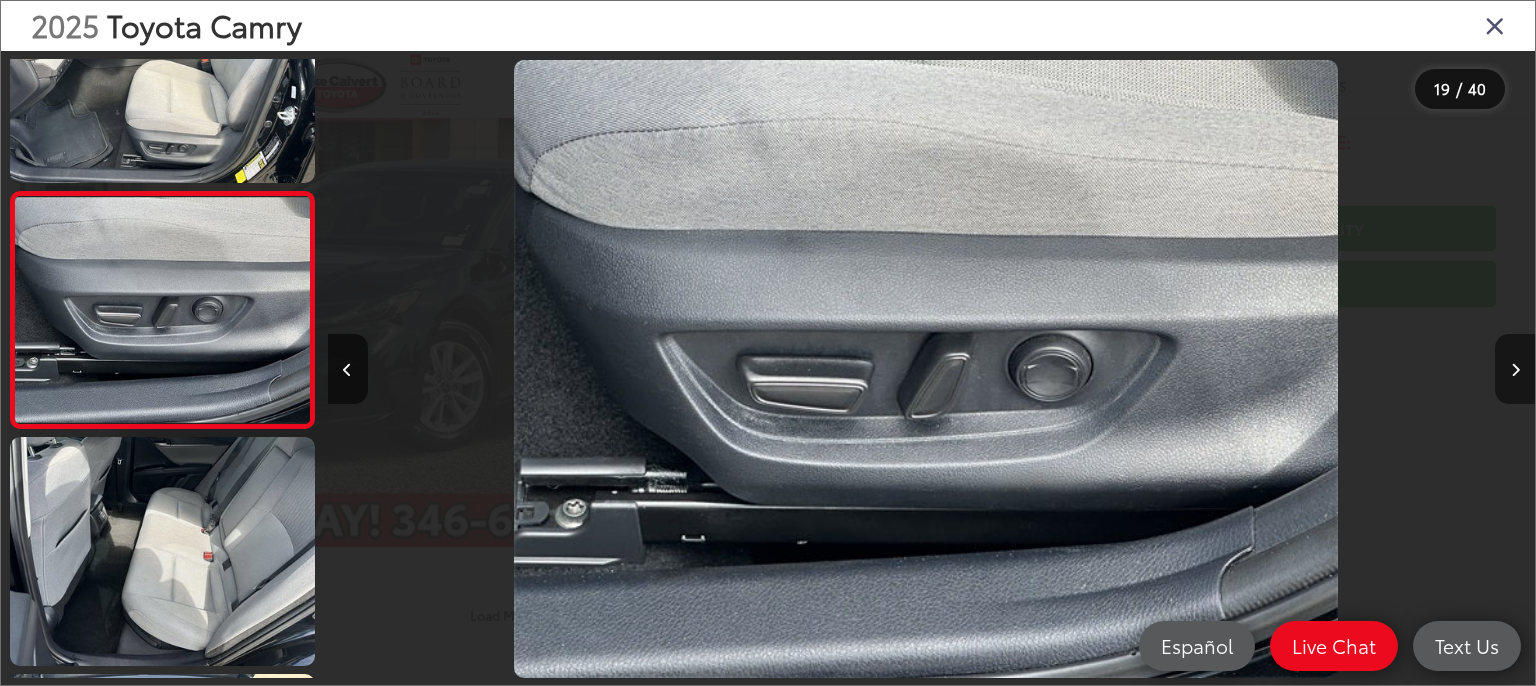 click at bounding box center [1515, 370] 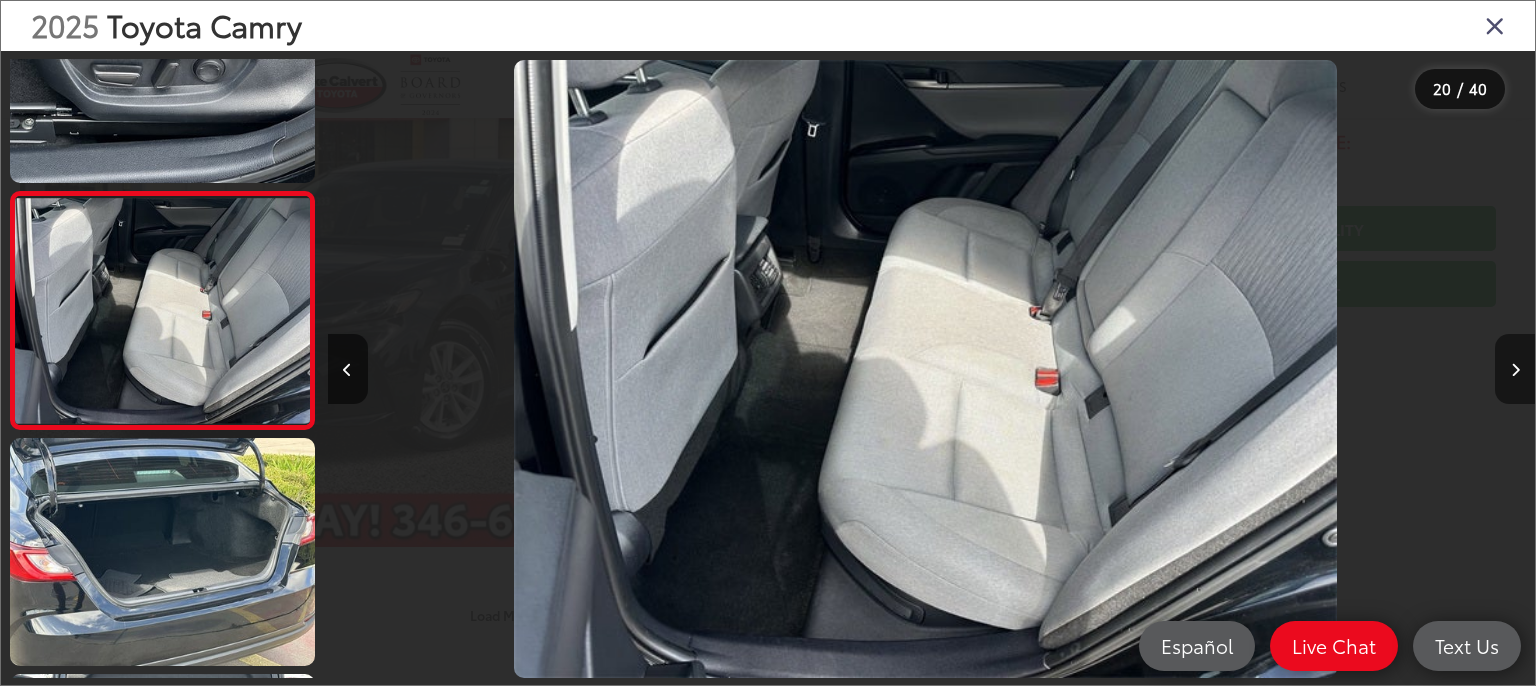 click at bounding box center [1515, 370] 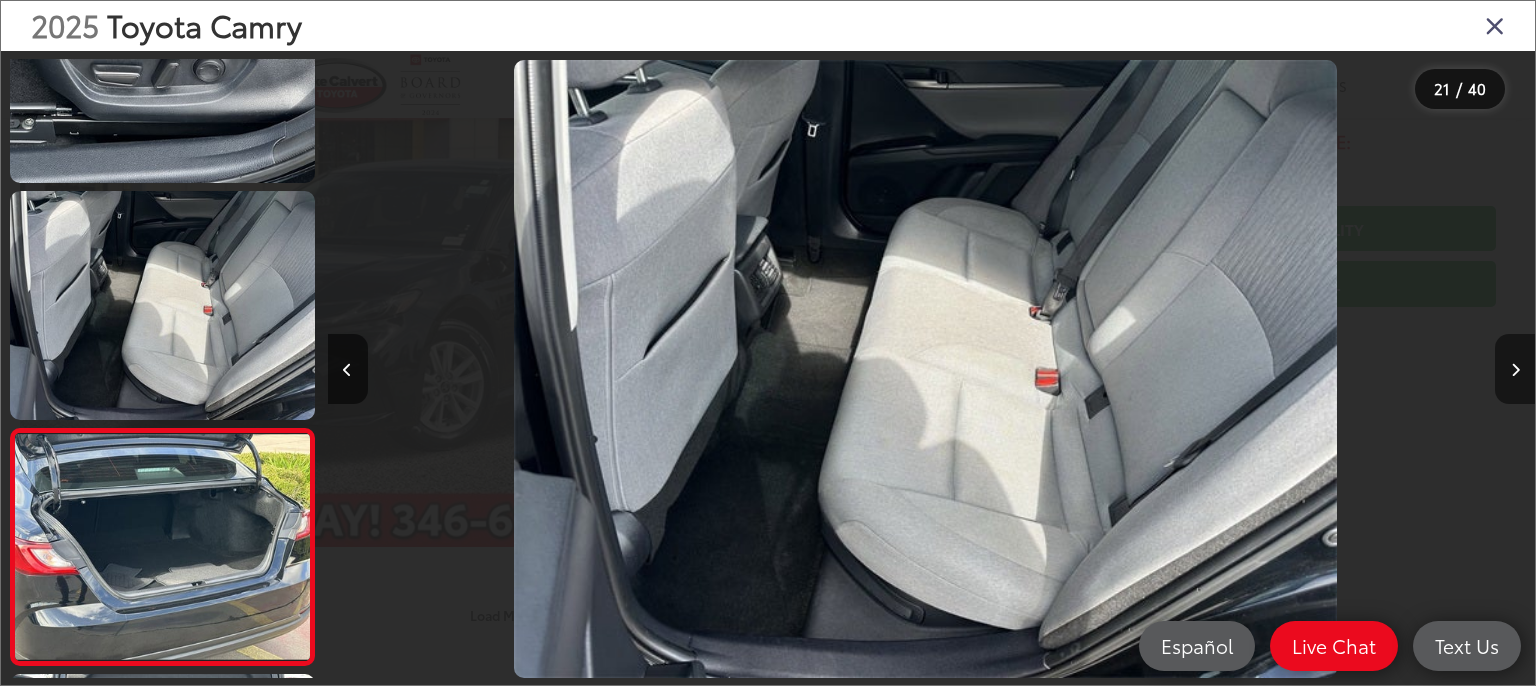 click at bounding box center (1515, 370) 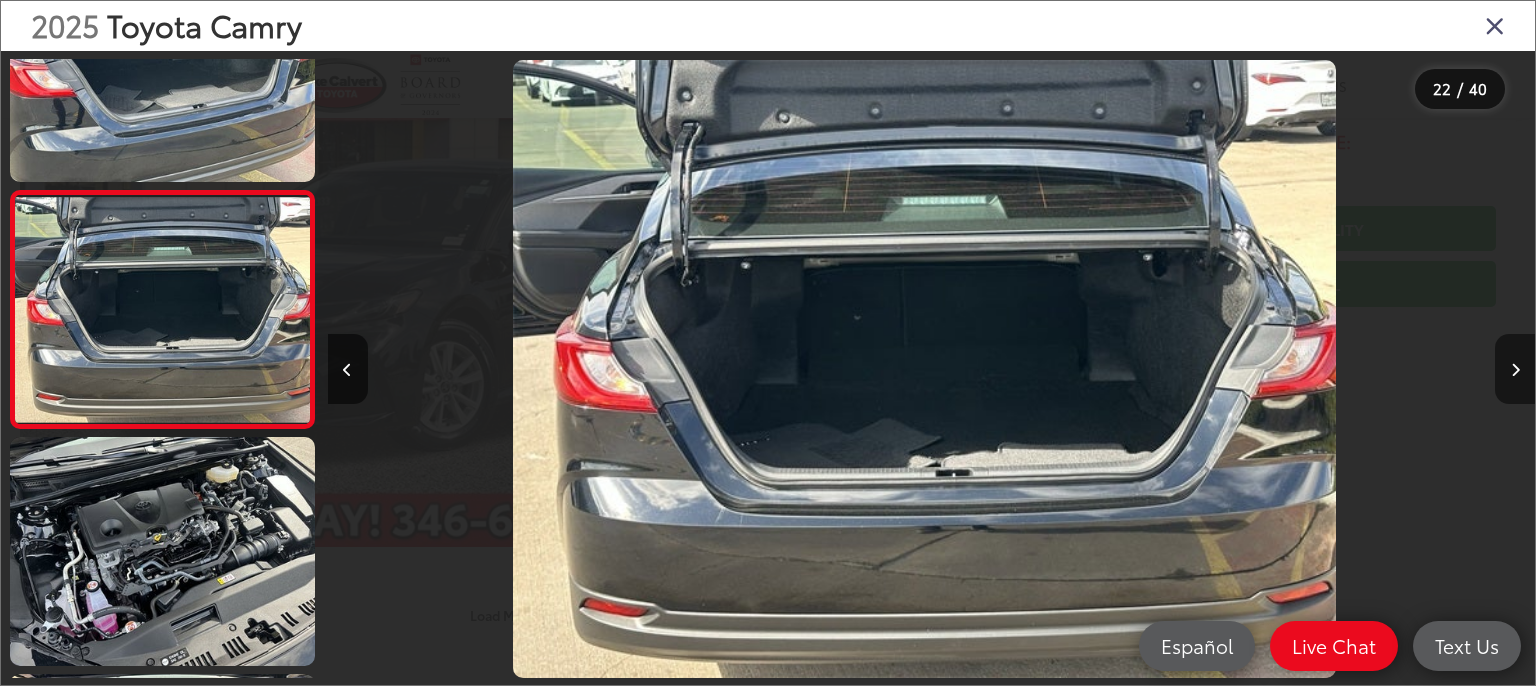 click at bounding box center (1515, 370) 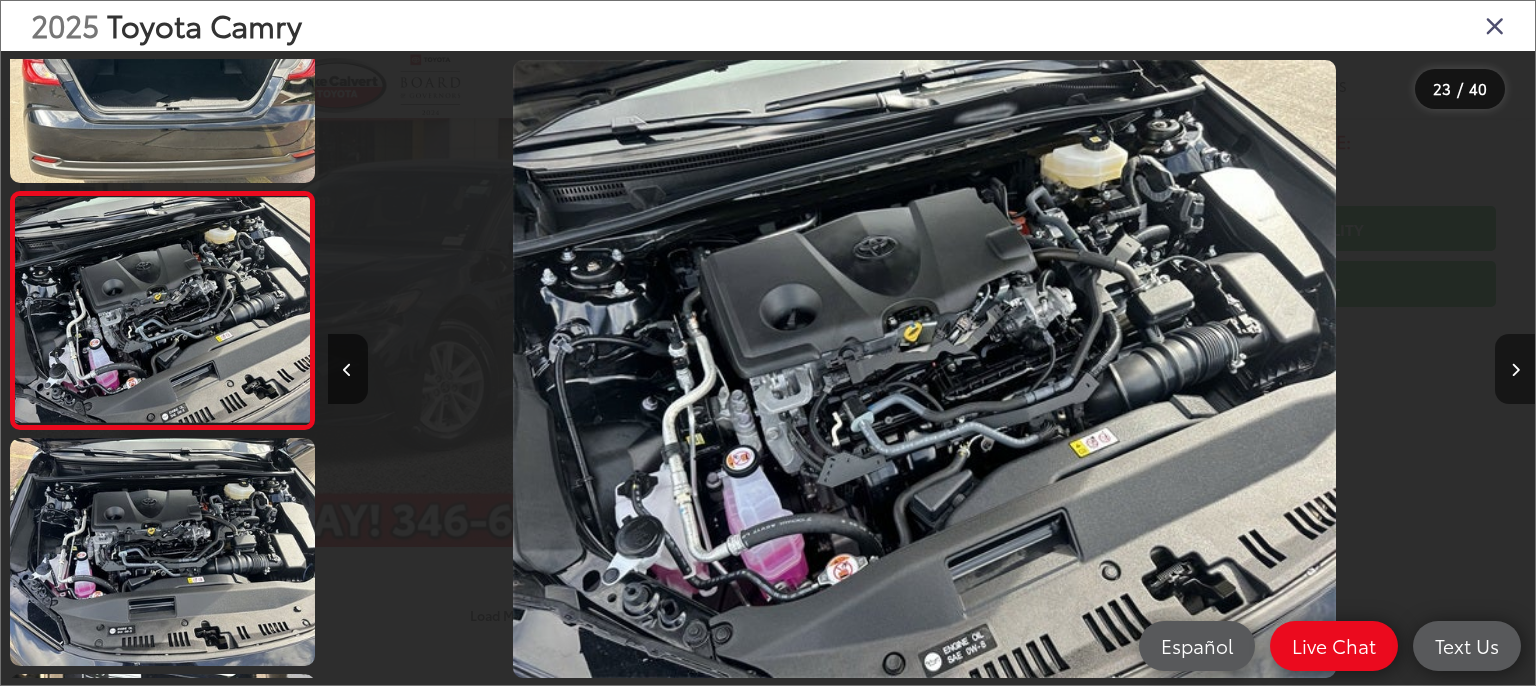 click at bounding box center [1515, 370] 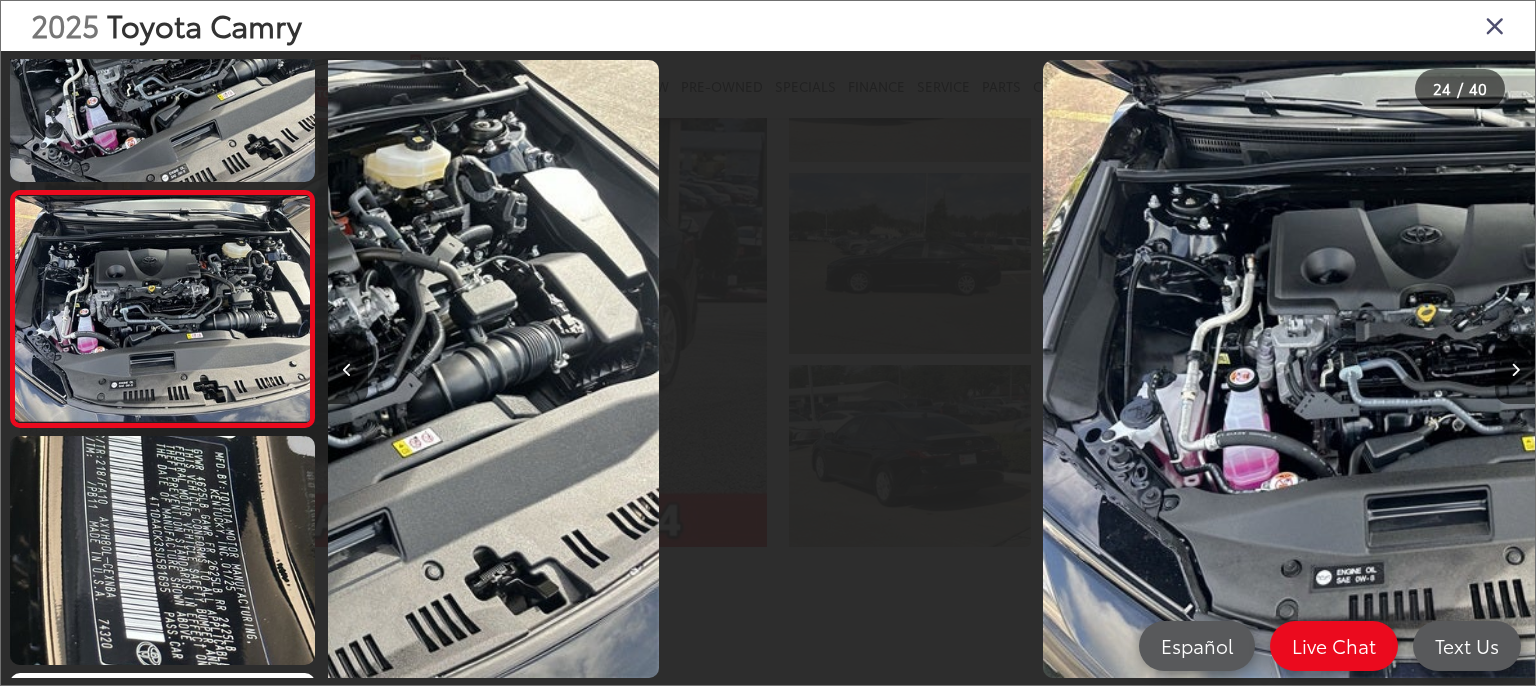 click at bounding box center (1515, 370) 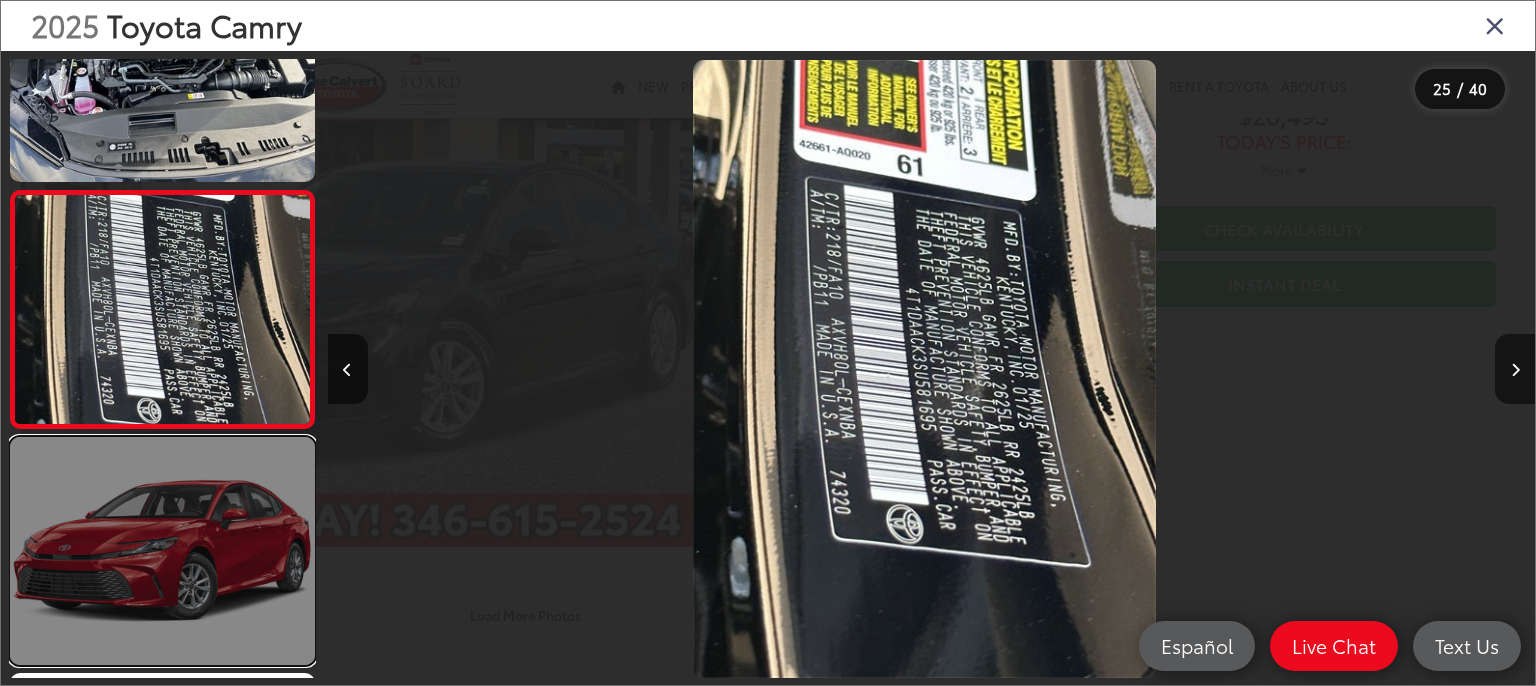 click at bounding box center [162, 551] 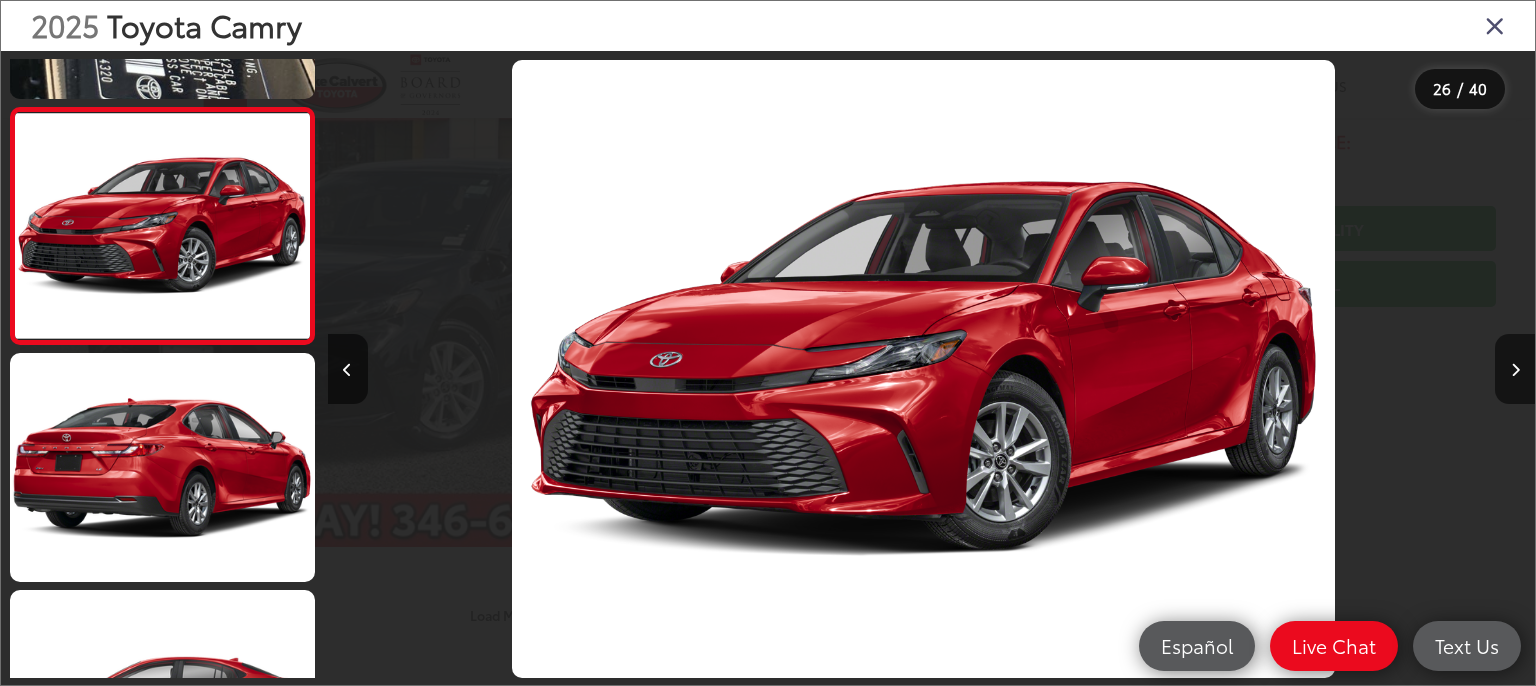 click at bounding box center (923, 368) 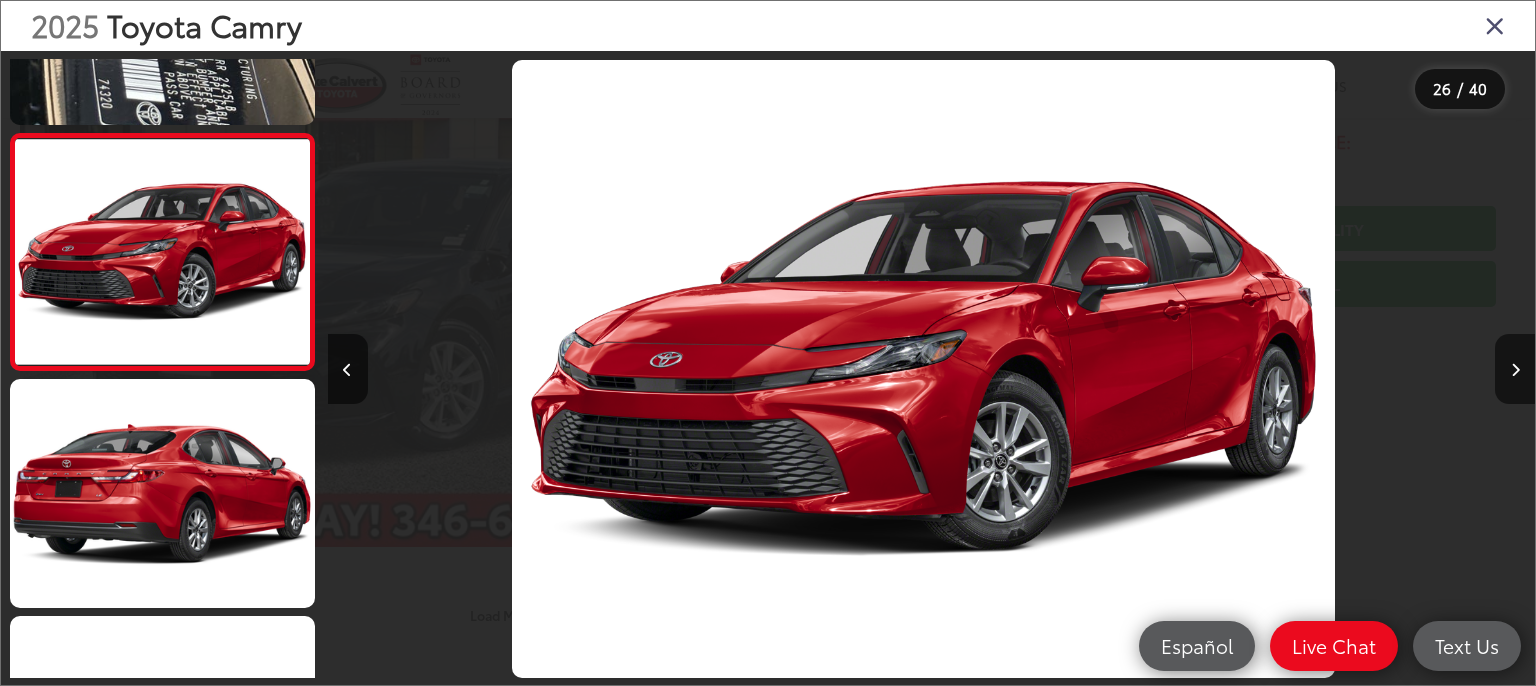 click at bounding box center [923, 368] 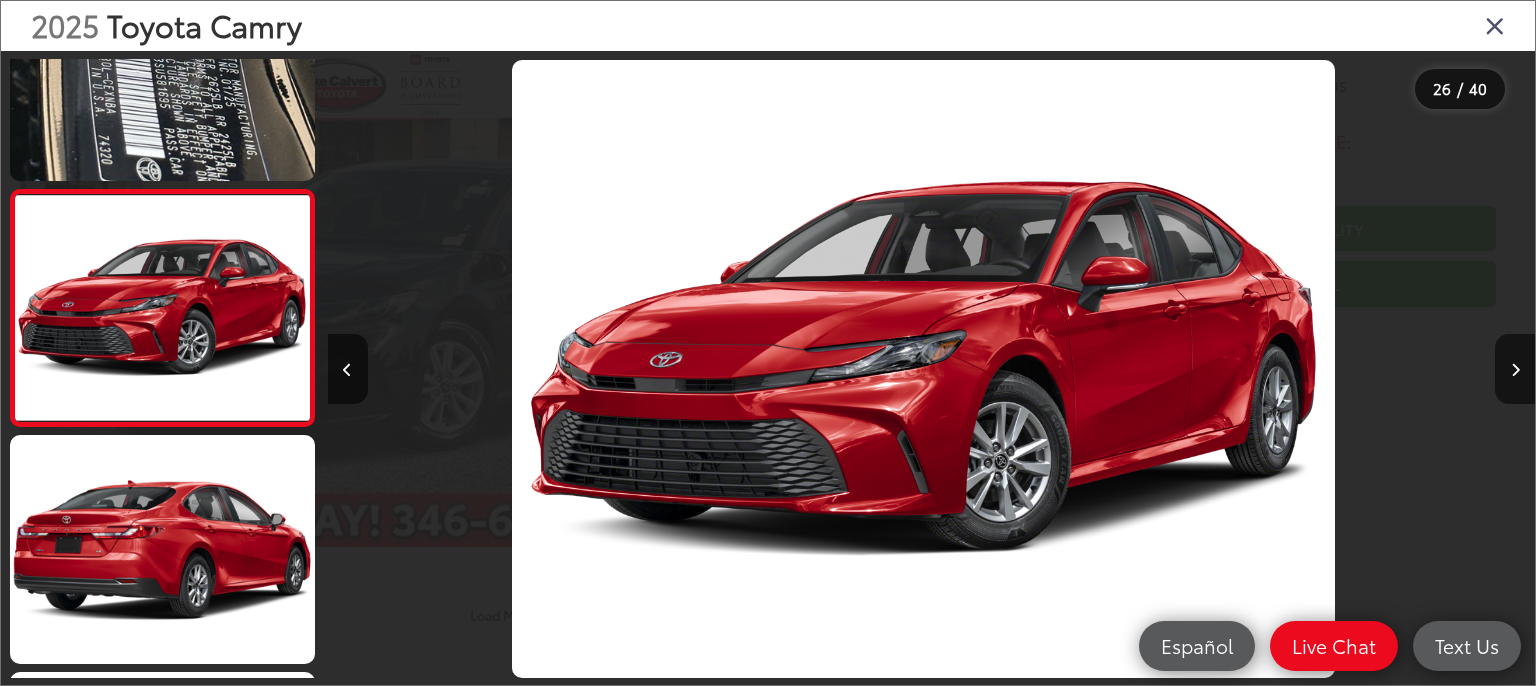 click at bounding box center (923, 368) 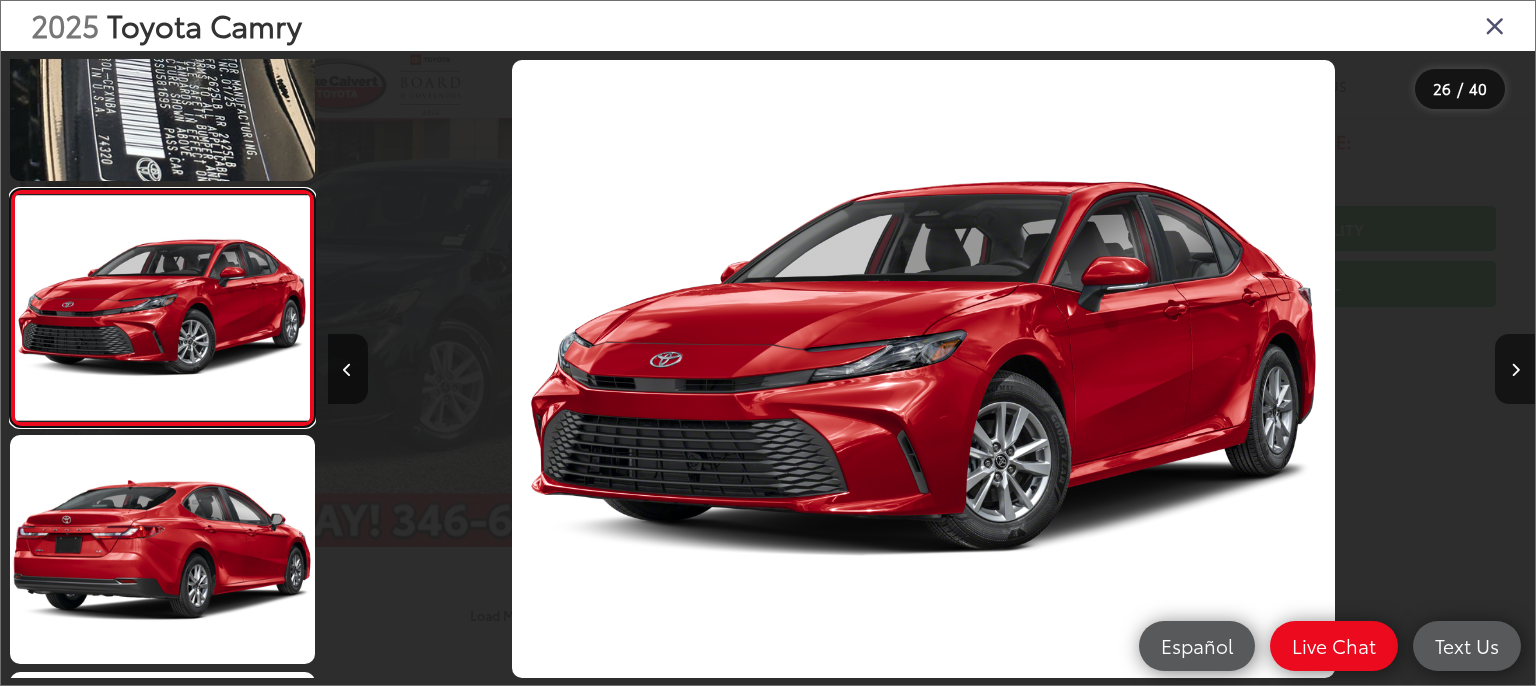 scroll, scrollTop: 5784, scrollLeft: 0, axis: vertical 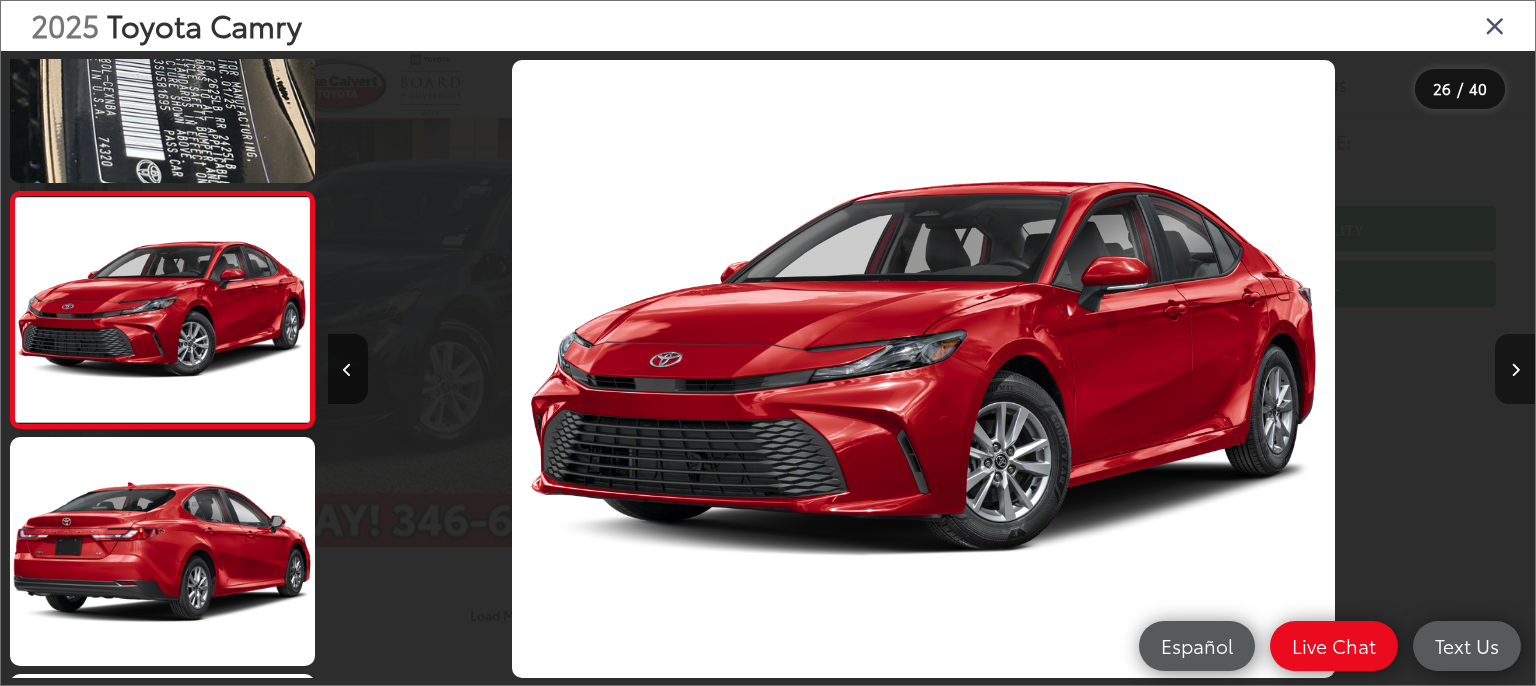click at bounding box center (1515, 370) 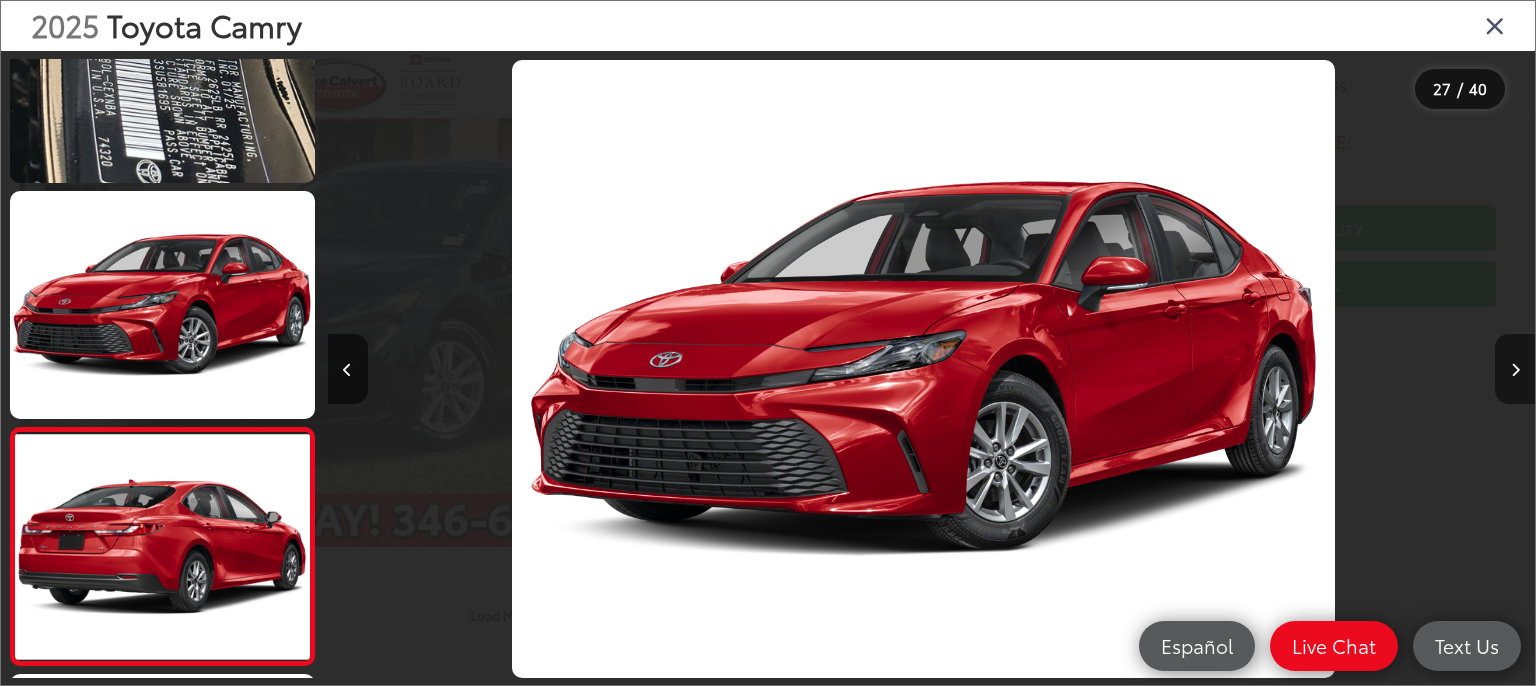 click at bounding box center (1515, 370) 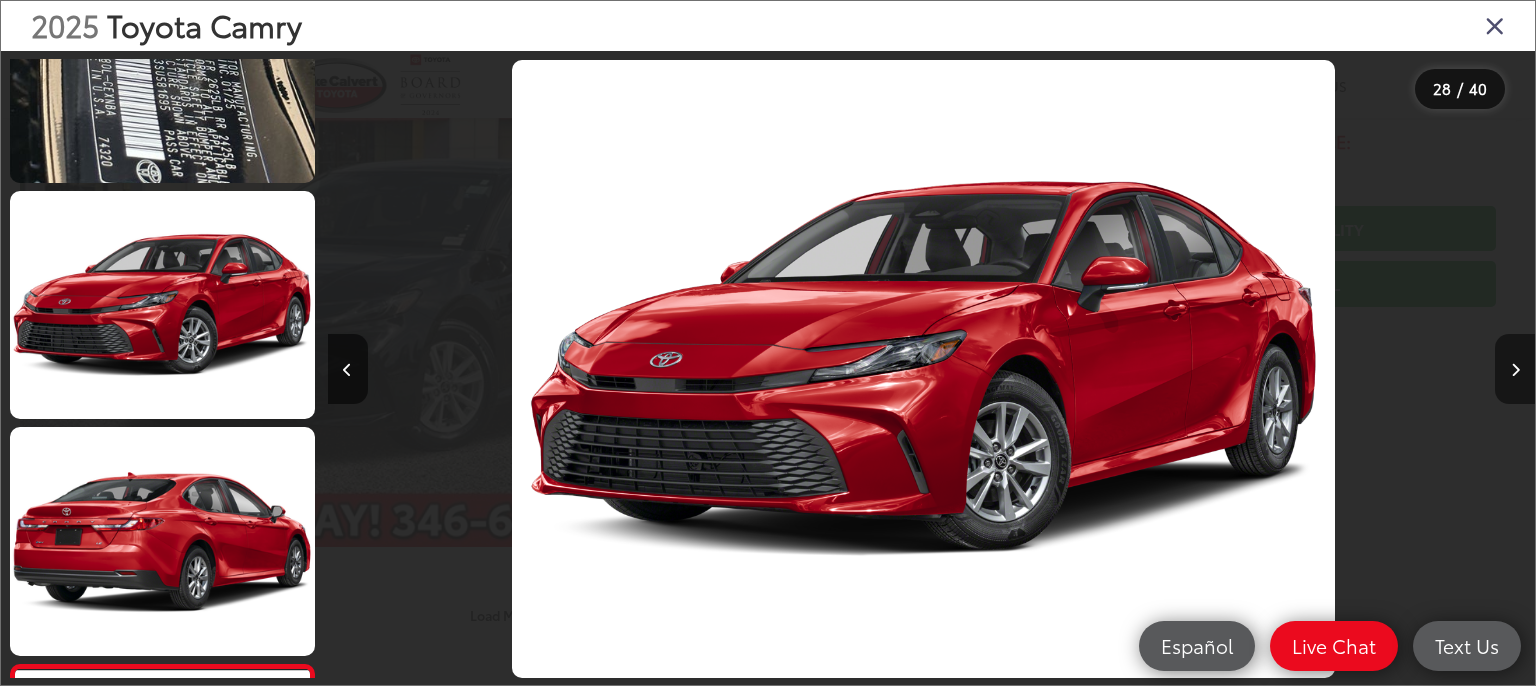 scroll, scrollTop: 0, scrollLeft: 30597, axis: horizontal 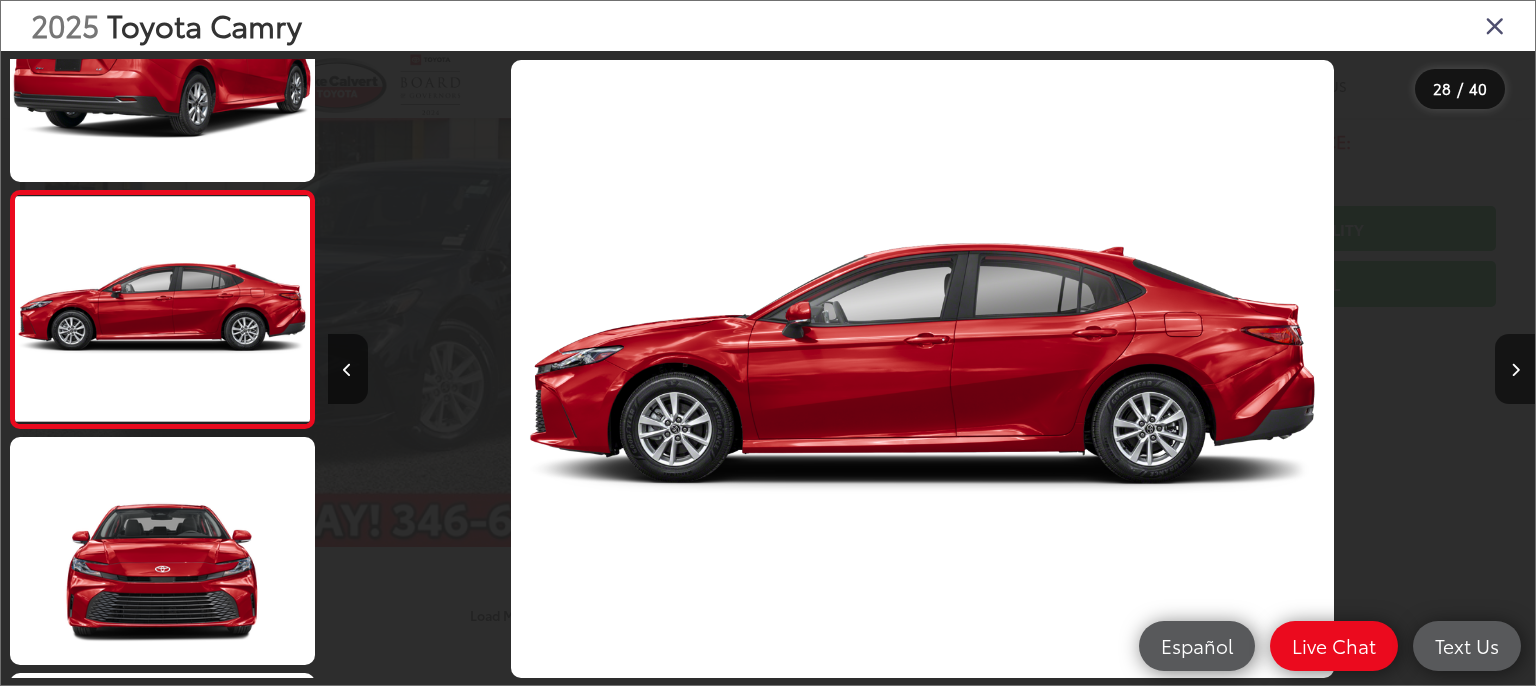 click at bounding box center (1384, 369) 